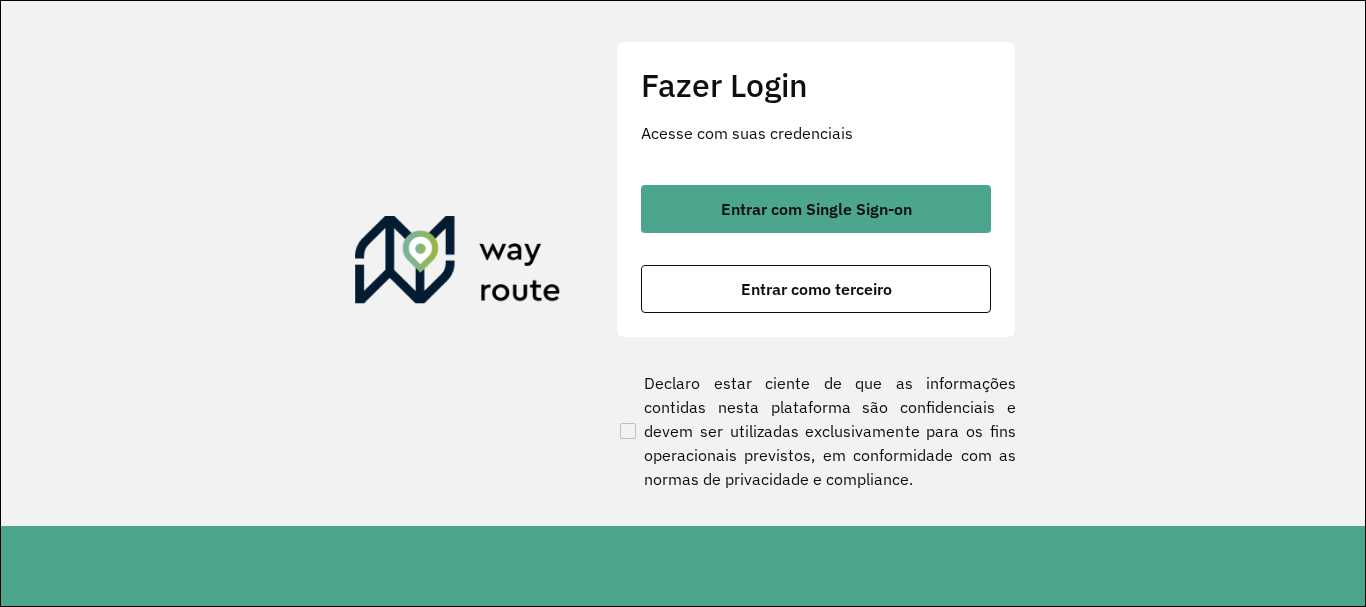 scroll, scrollTop: 0, scrollLeft: 0, axis: both 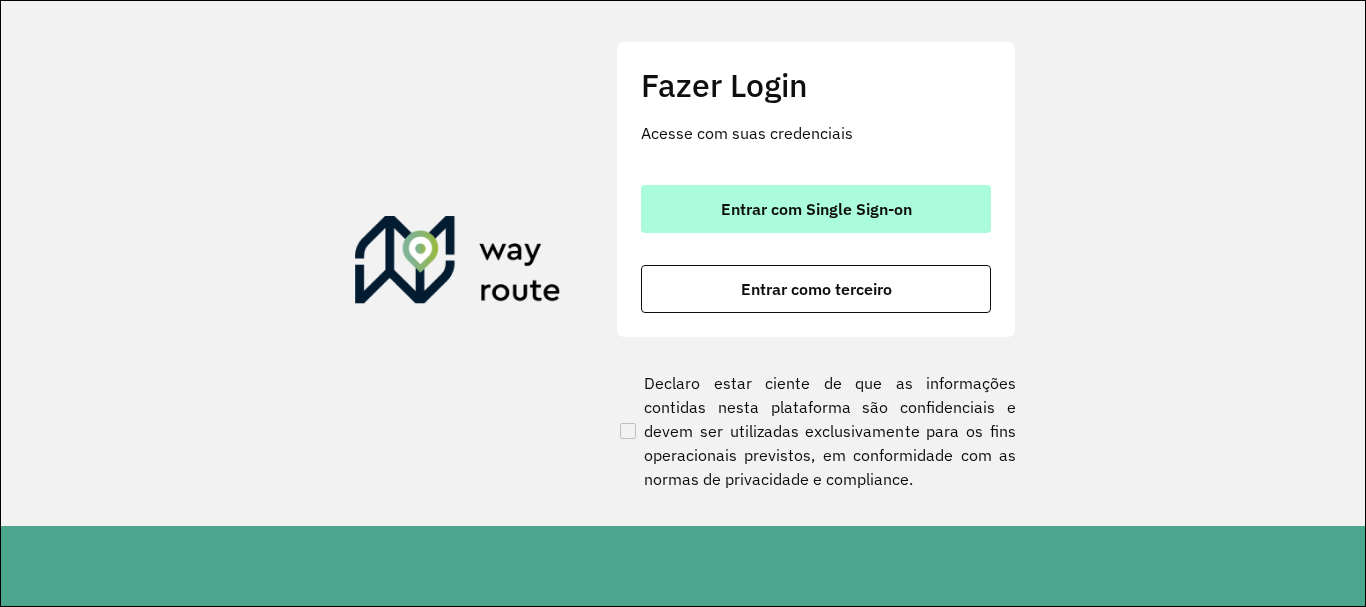 click on "Entrar com Single Sign-on" at bounding box center [816, 209] 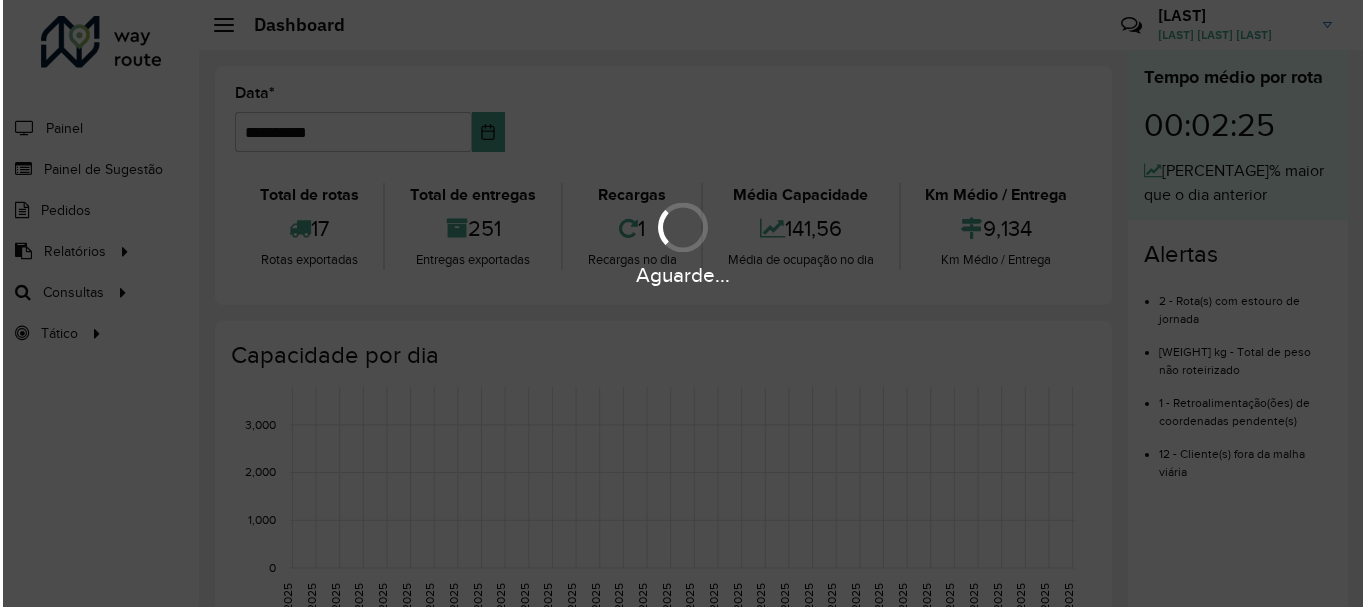scroll, scrollTop: 0, scrollLeft: 0, axis: both 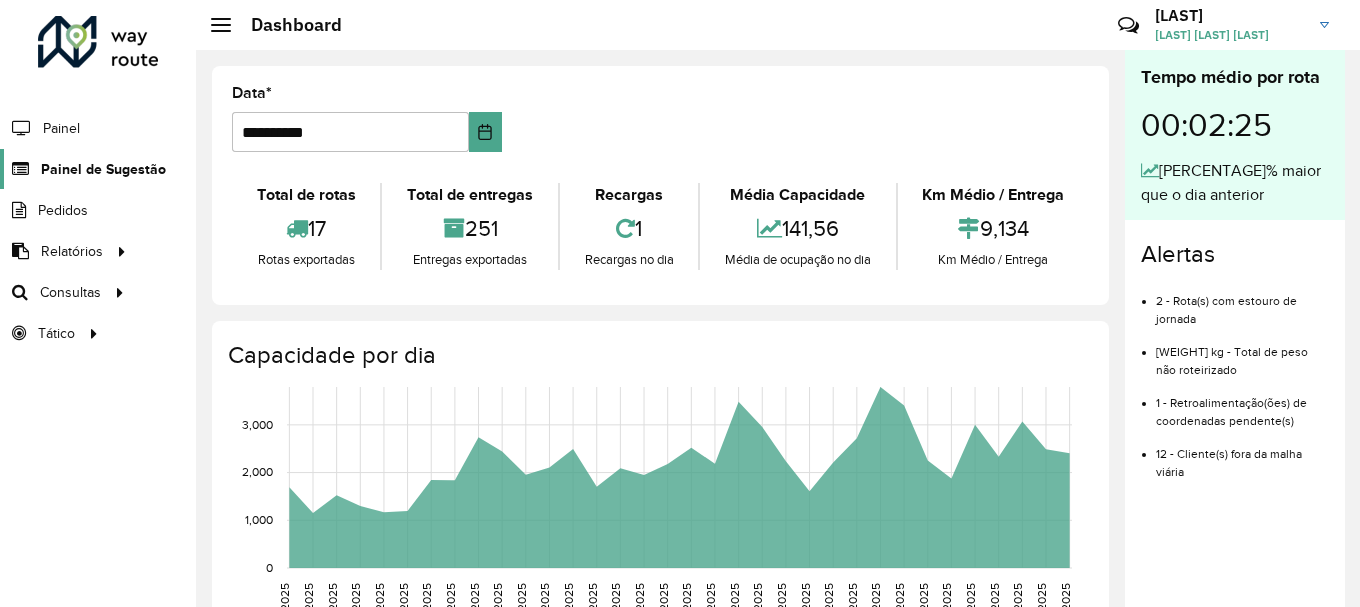 click on "Painel de Sugestão" 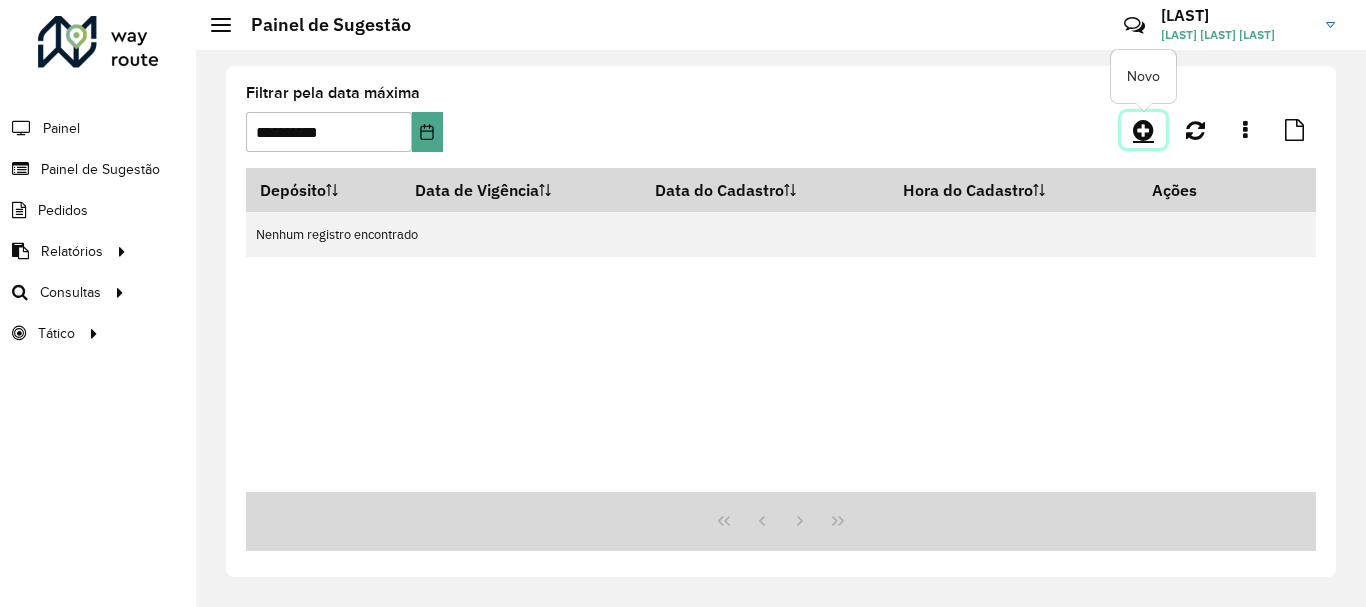 click 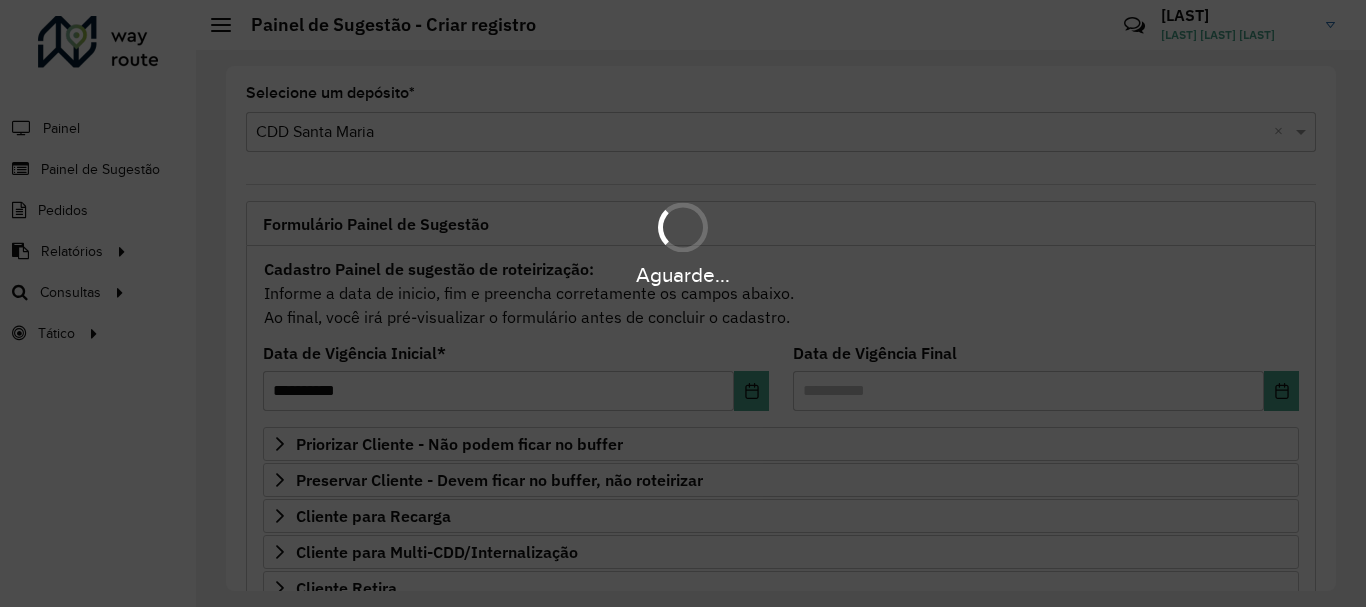 click on "Aguarde..." at bounding box center [683, 303] 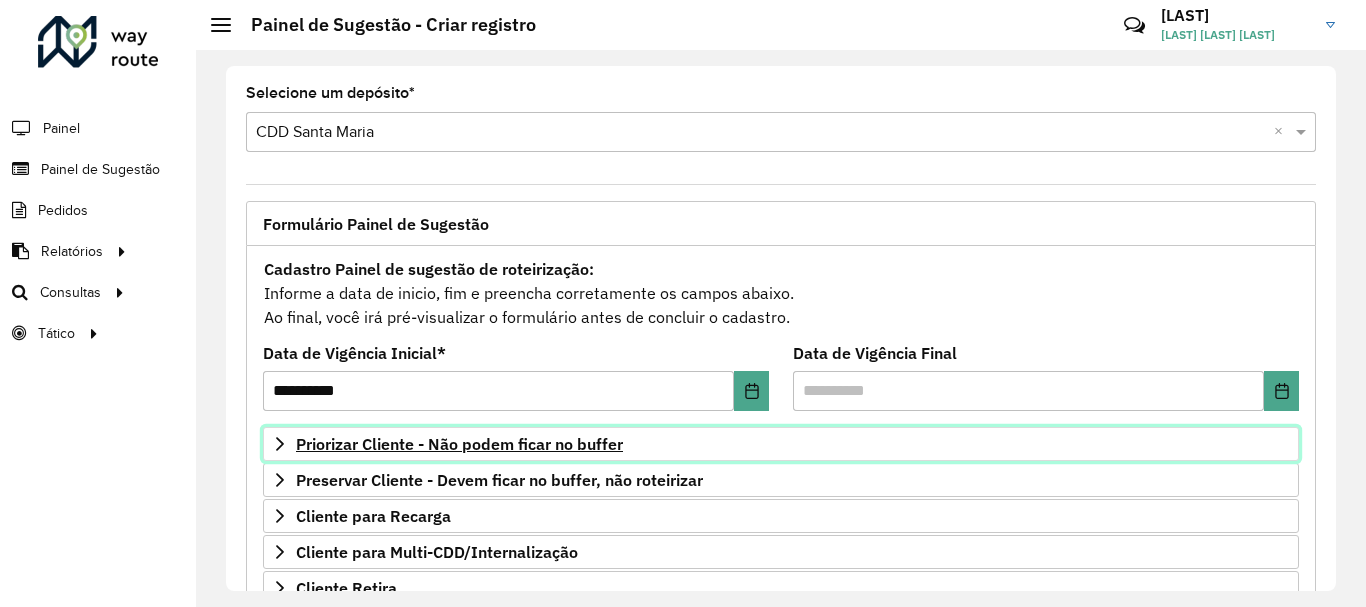 click on "Priorizar Cliente - Não podem ficar no buffer" at bounding box center (459, 444) 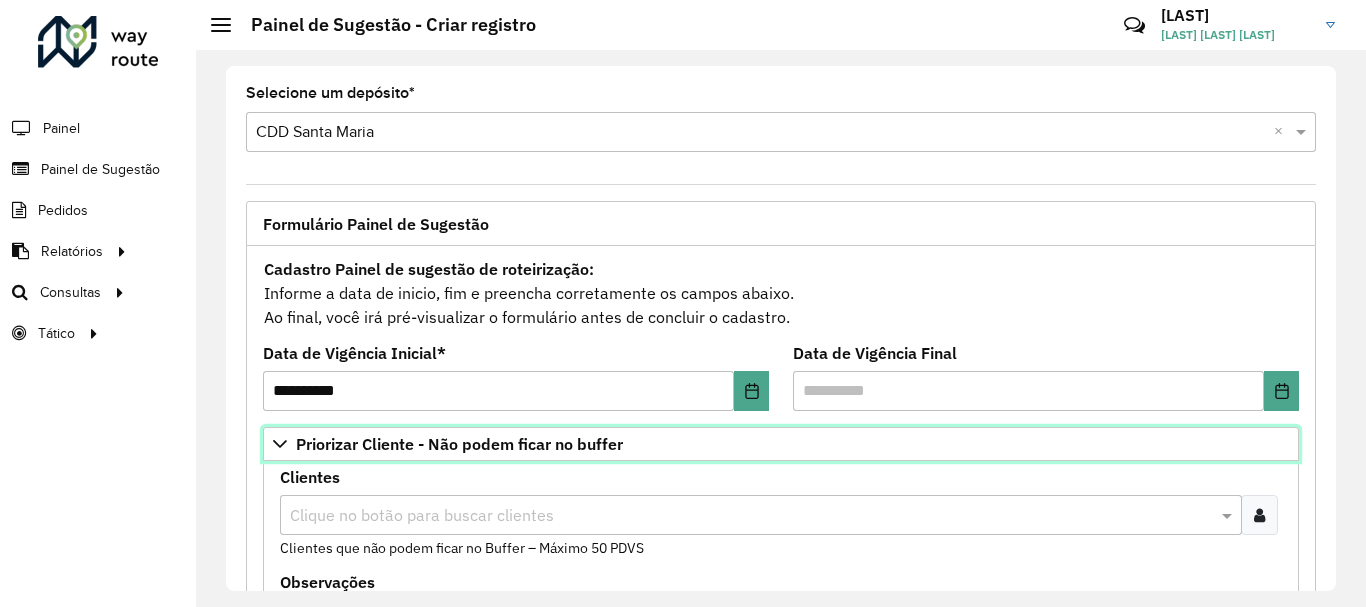 scroll, scrollTop: 100, scrollLeft: 0, axis: vertical 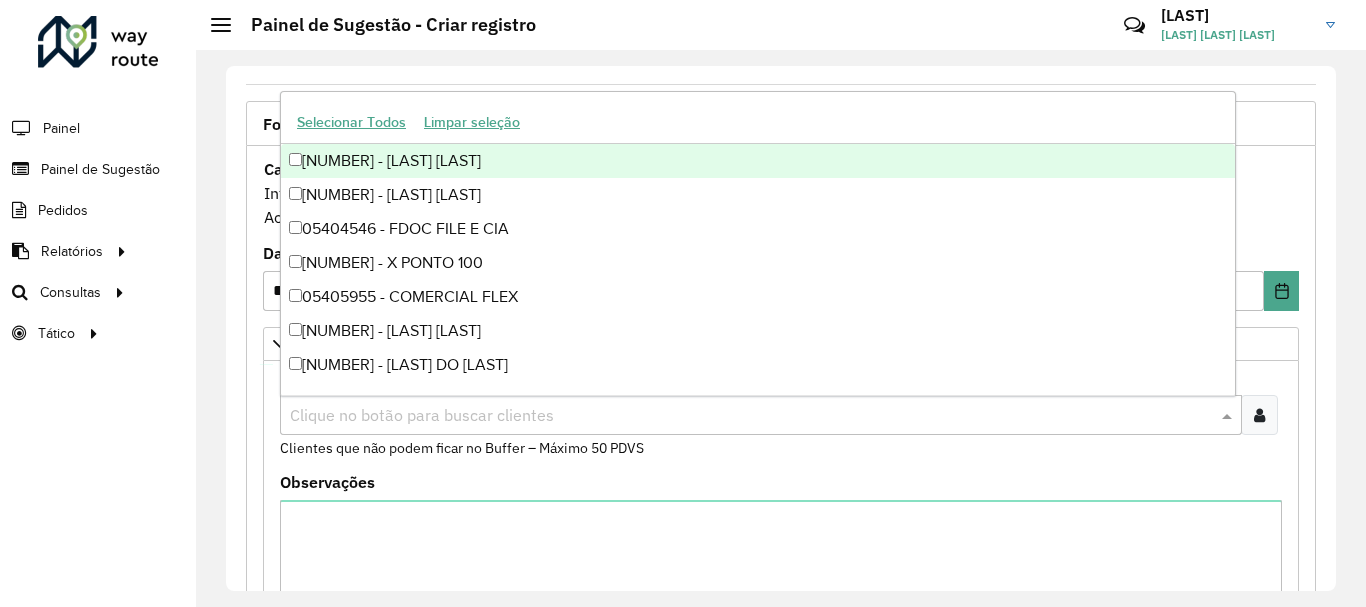 click on "Clique no botão para buscar clientes" at bounding box center (761, 415) 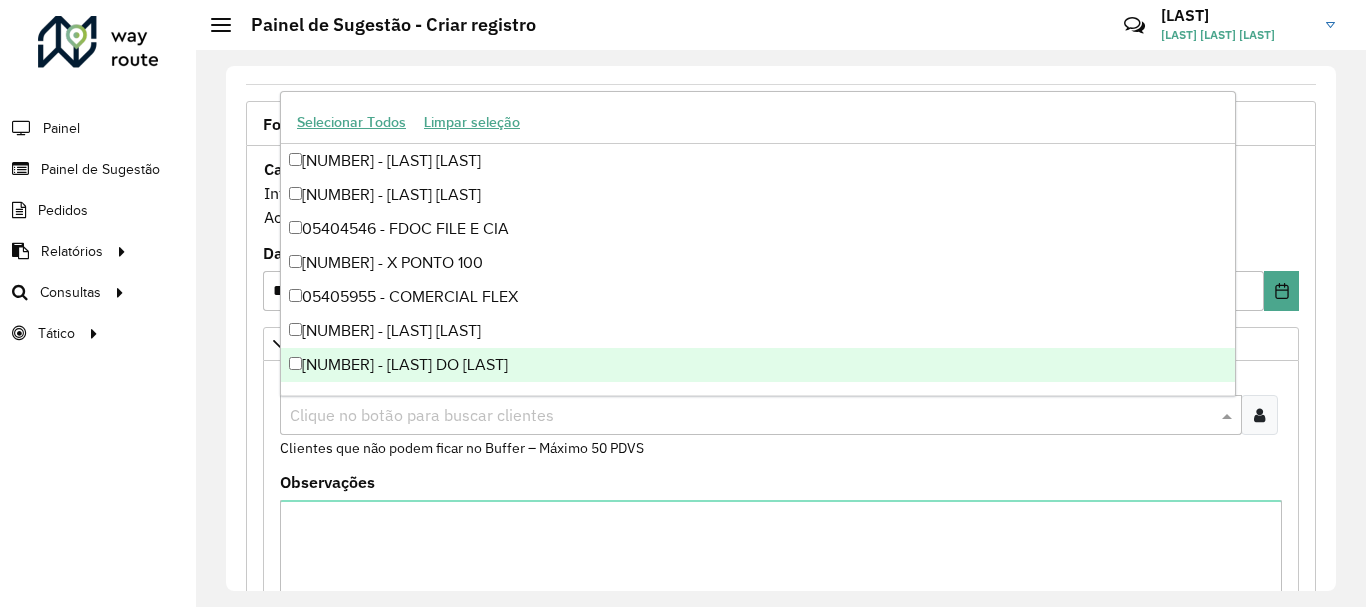 paste on "**********" 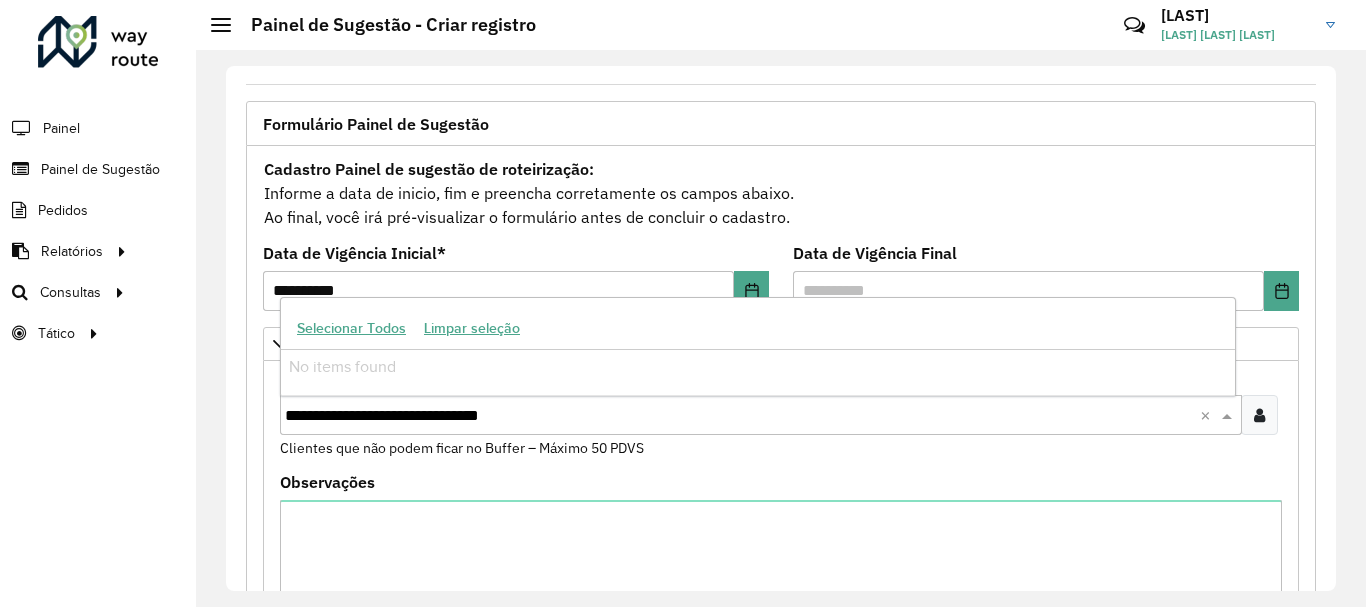 drag, startPoint x: 605, startPoint y: 417, endPoint x: 341, endPoint y: 417, distance: 264 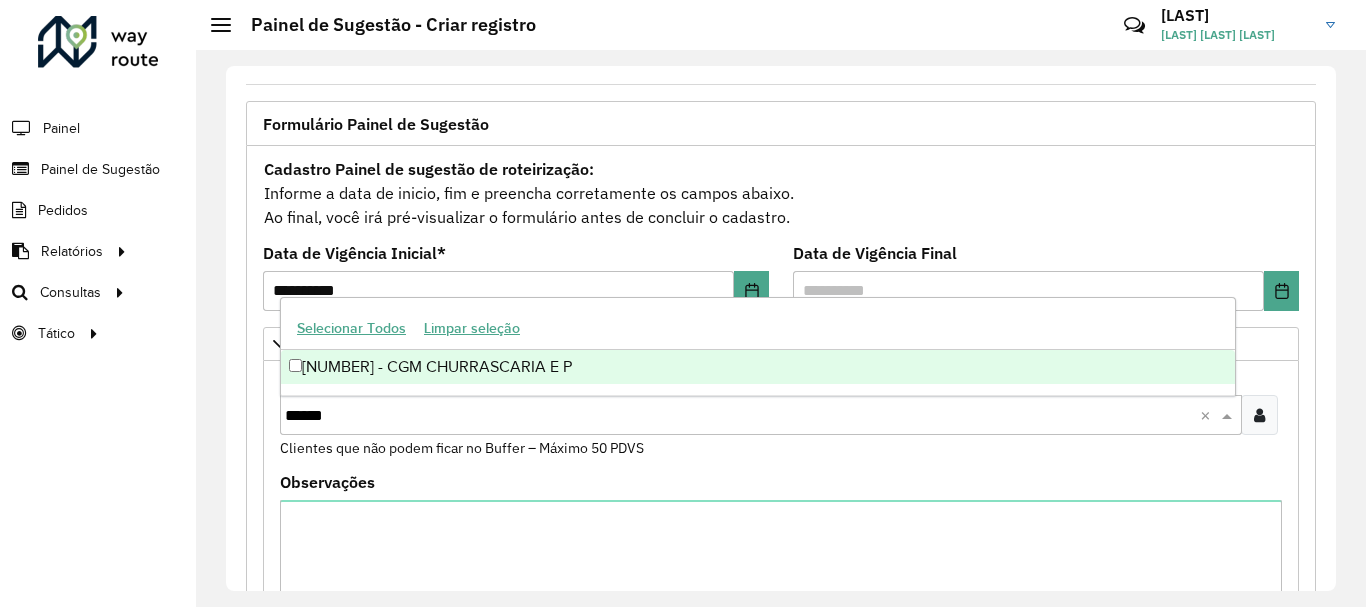 click on "[NUMBER] - CGM CHURRASCARIA E P" at bounding box center (758, 367) 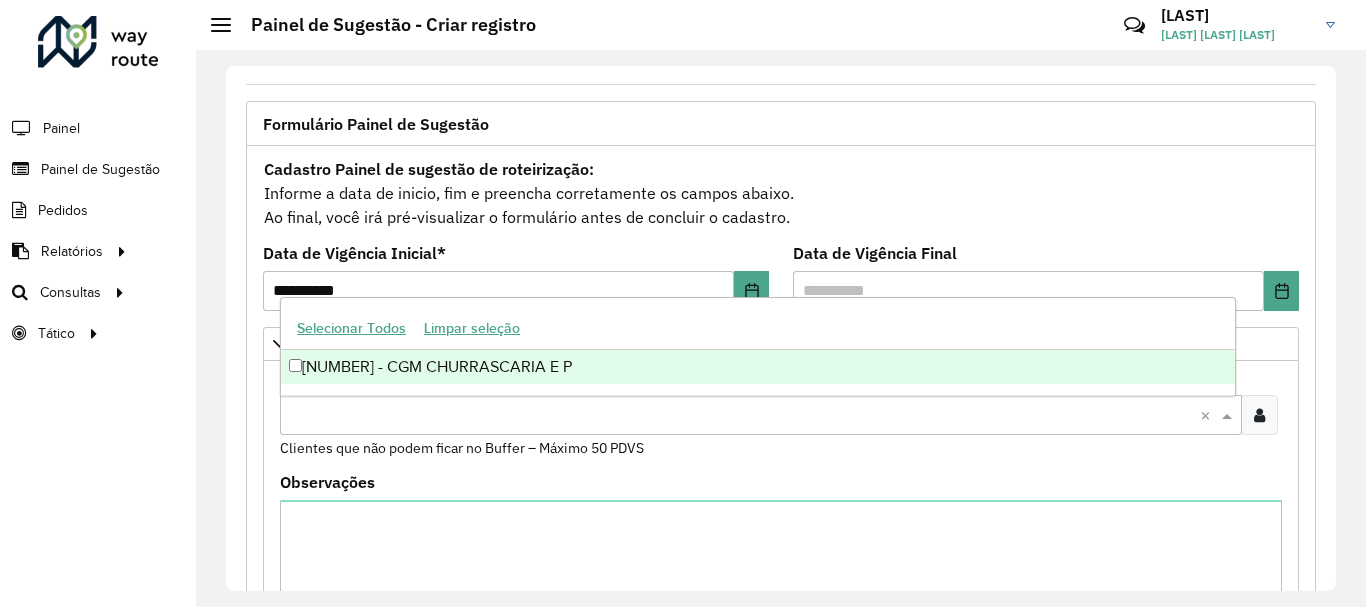 paste on "**********" 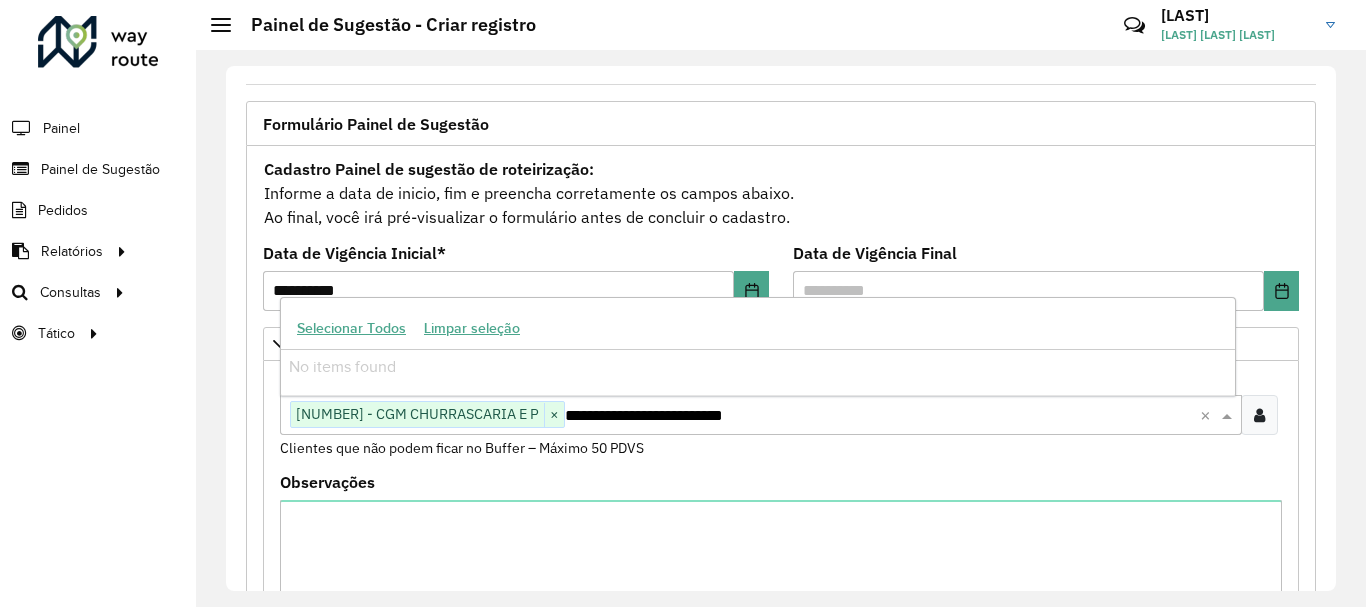 drag, startPoint x: 816, startPoint y: 417, endPoint x: 611, endPoint y: 416, distance: 205.00244 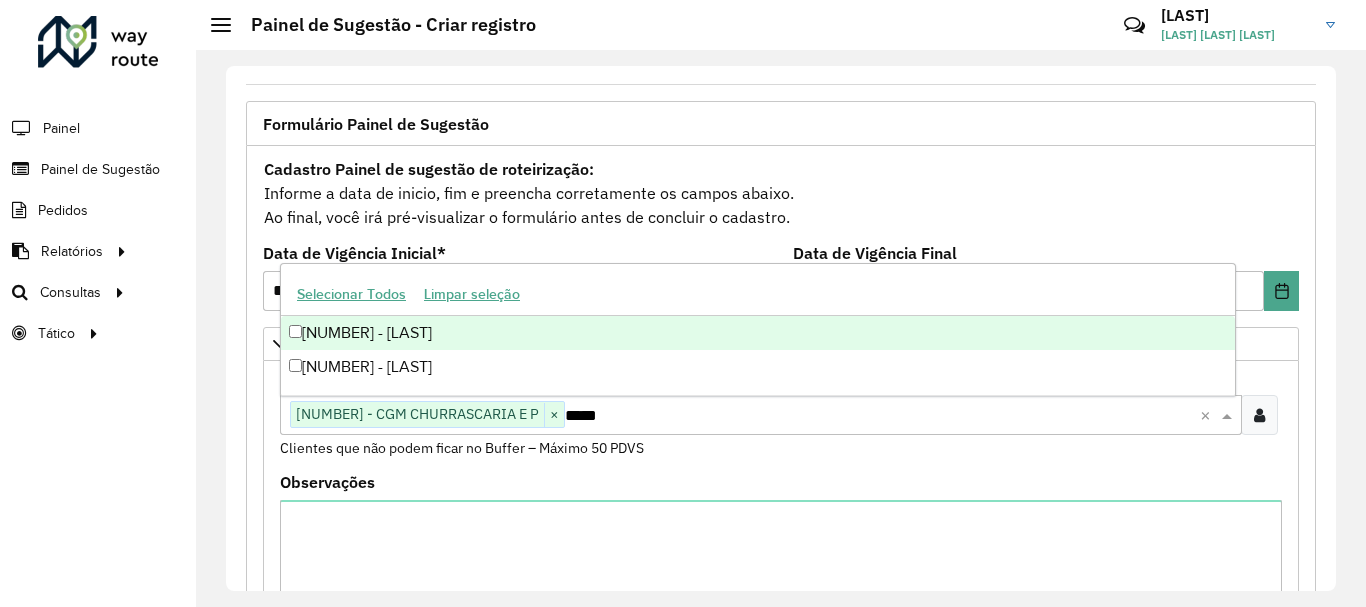 click on "[NUMBER] - [LAST]" at bounding box center [758, 333] 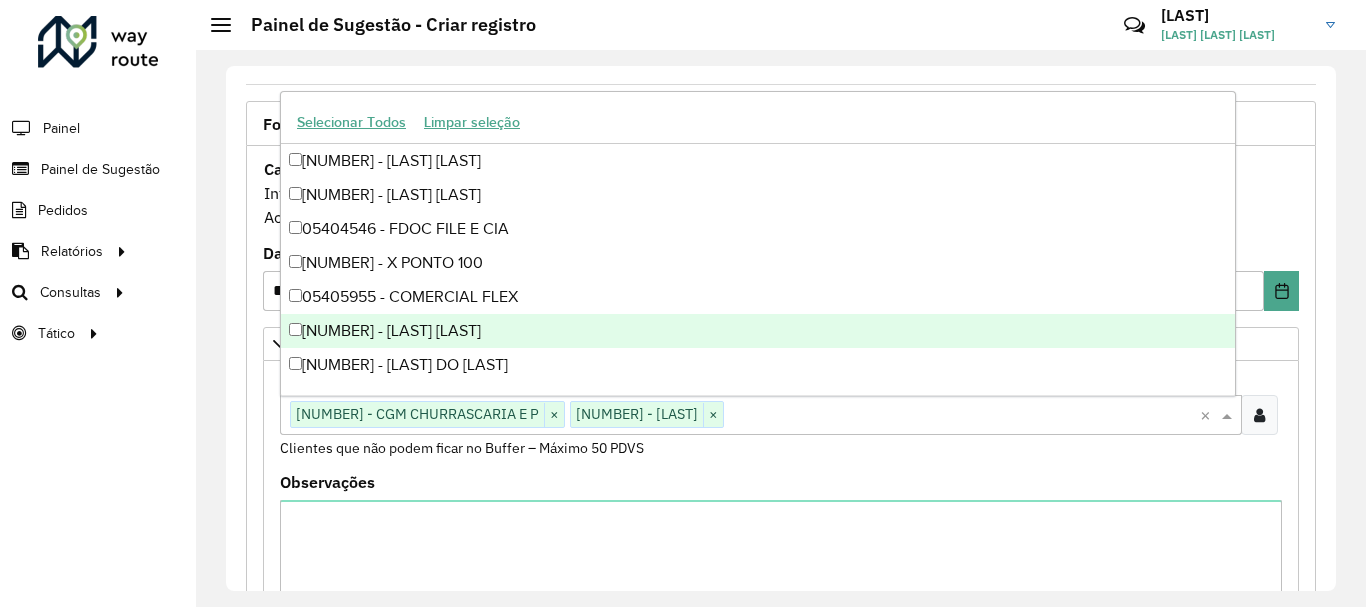 paste on "**********" 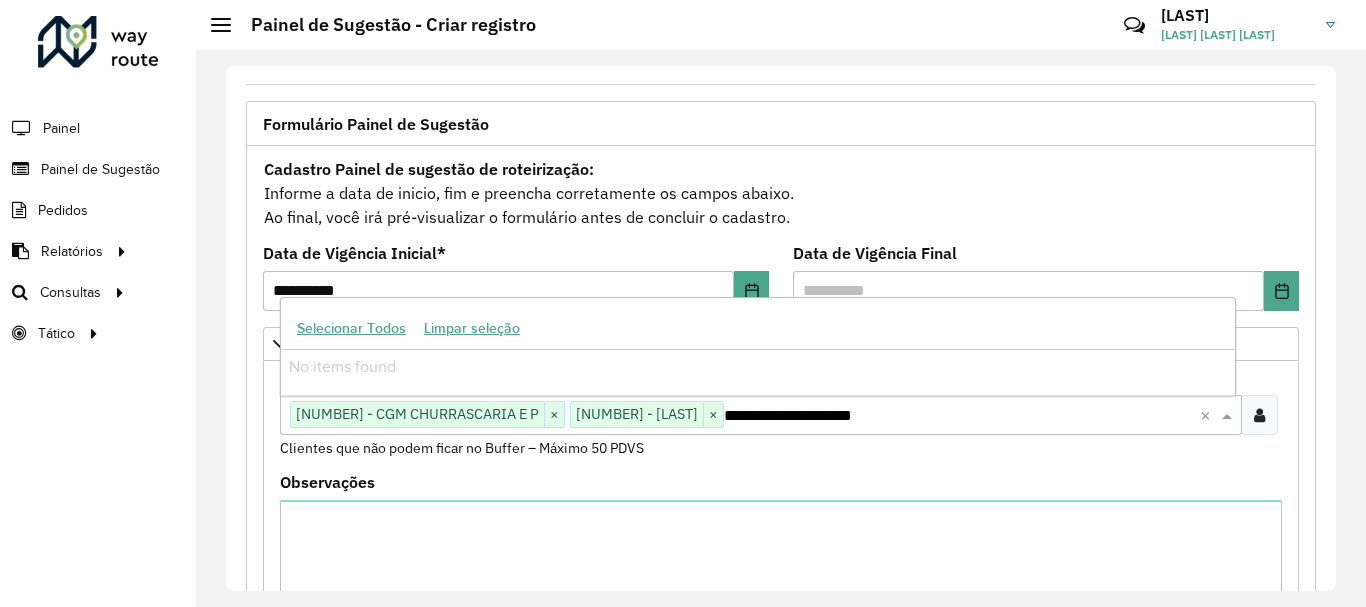 drag, startPoint x: 976, startPoint y: 405, endPoint x: 810, endPoint y: 420, distance: 166.67633 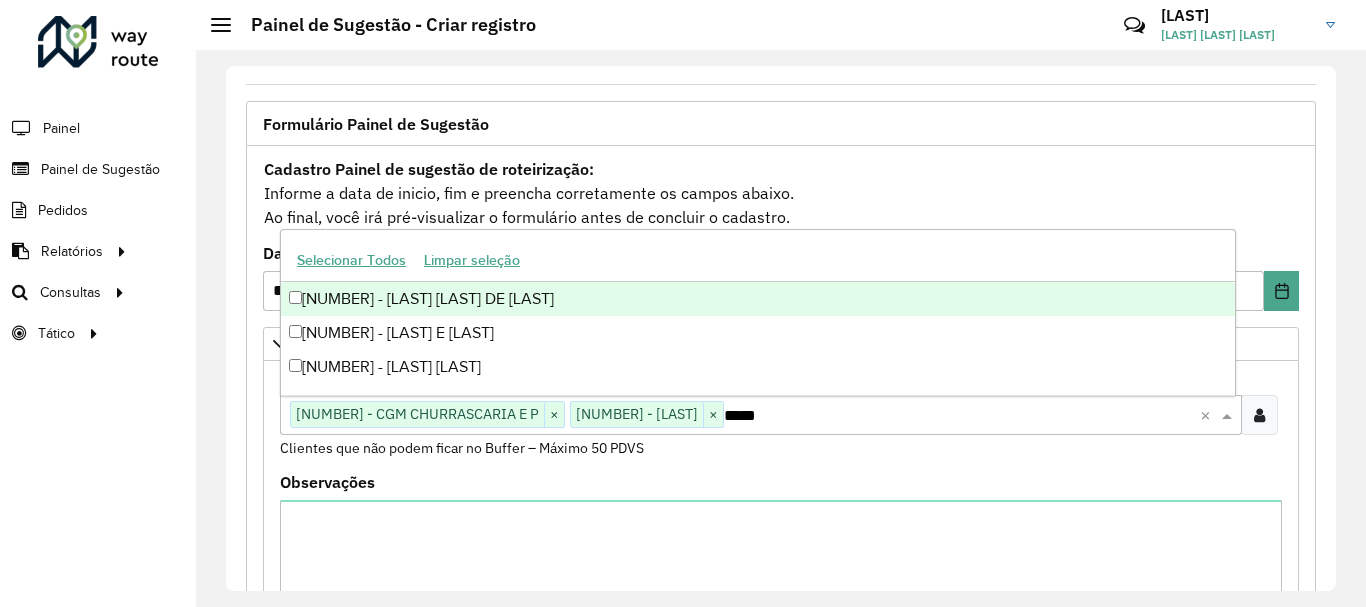 click on "[NUMBER] - [LAST] [LAST] DE [LAST]" at bounding box center [758, 299] 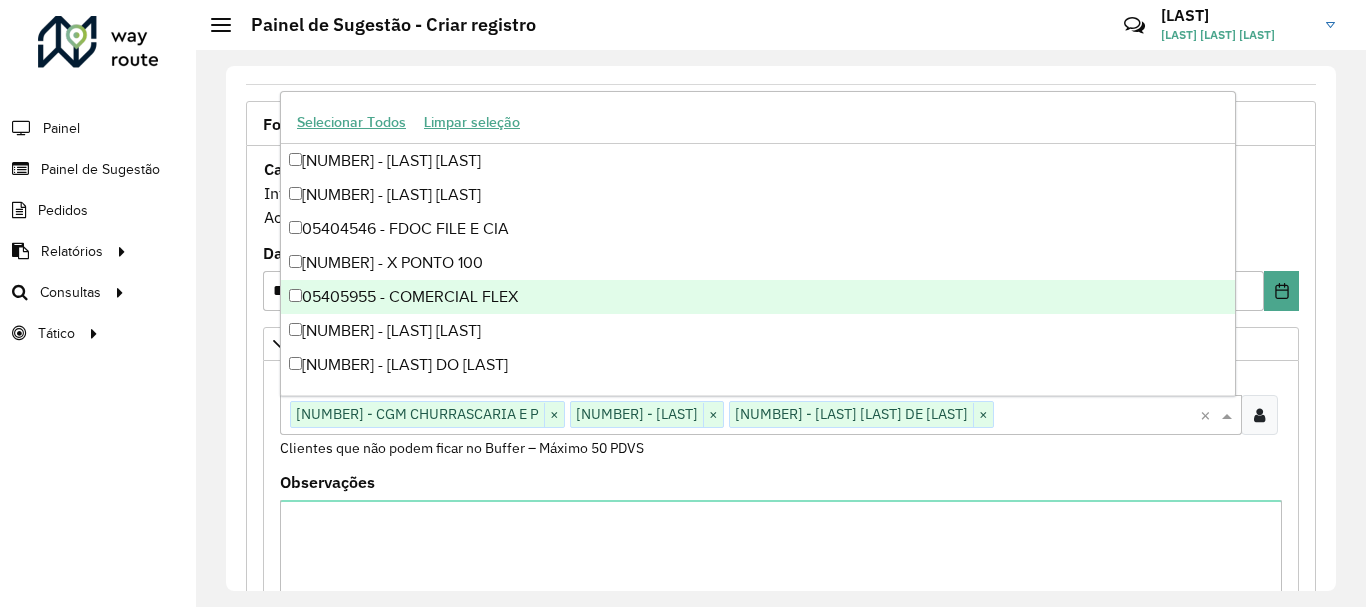 paste on "**********" 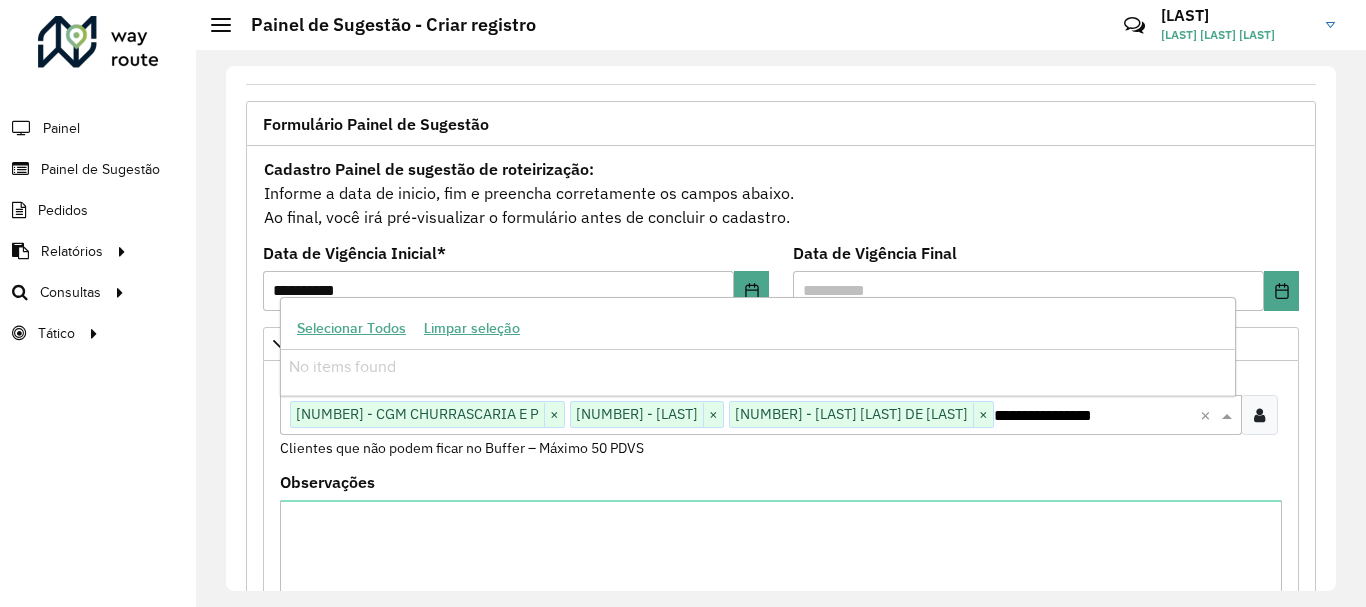 drag, startPoint x: 1186, startPoint y: 422, endPoint x: 1098, endPoint y: 412, distance: 88.56636 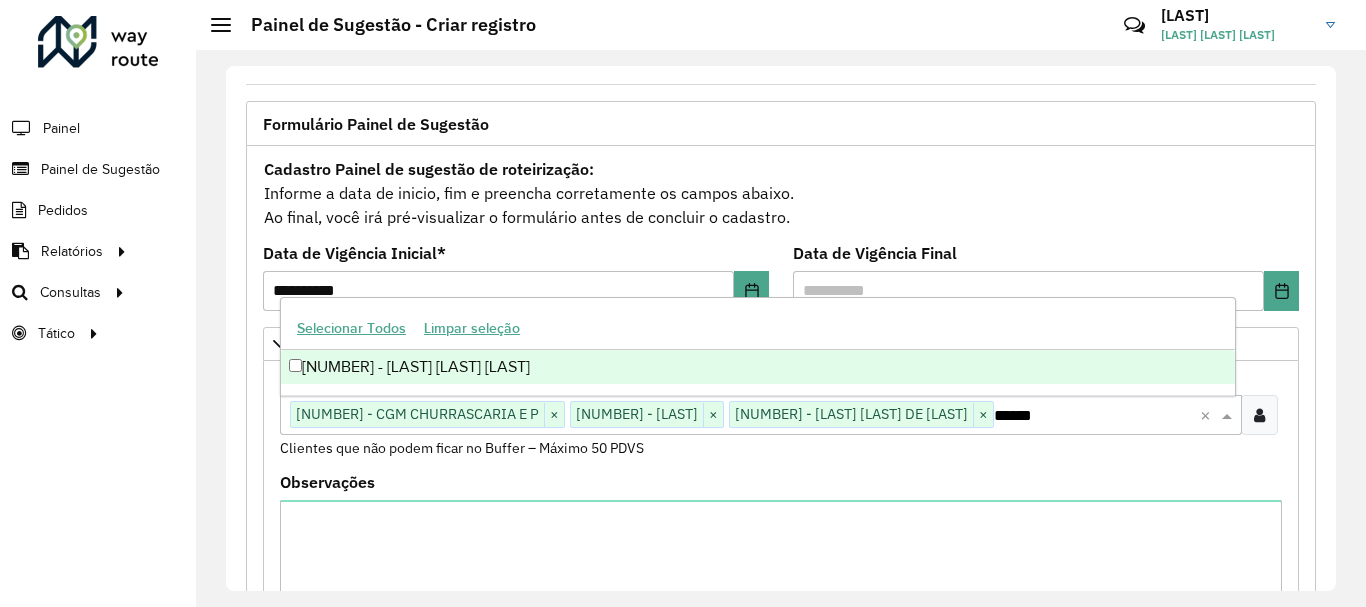click on "[NUMBER] - [LAST] [LAST] [LAST]" at bounding box center (758, 367) 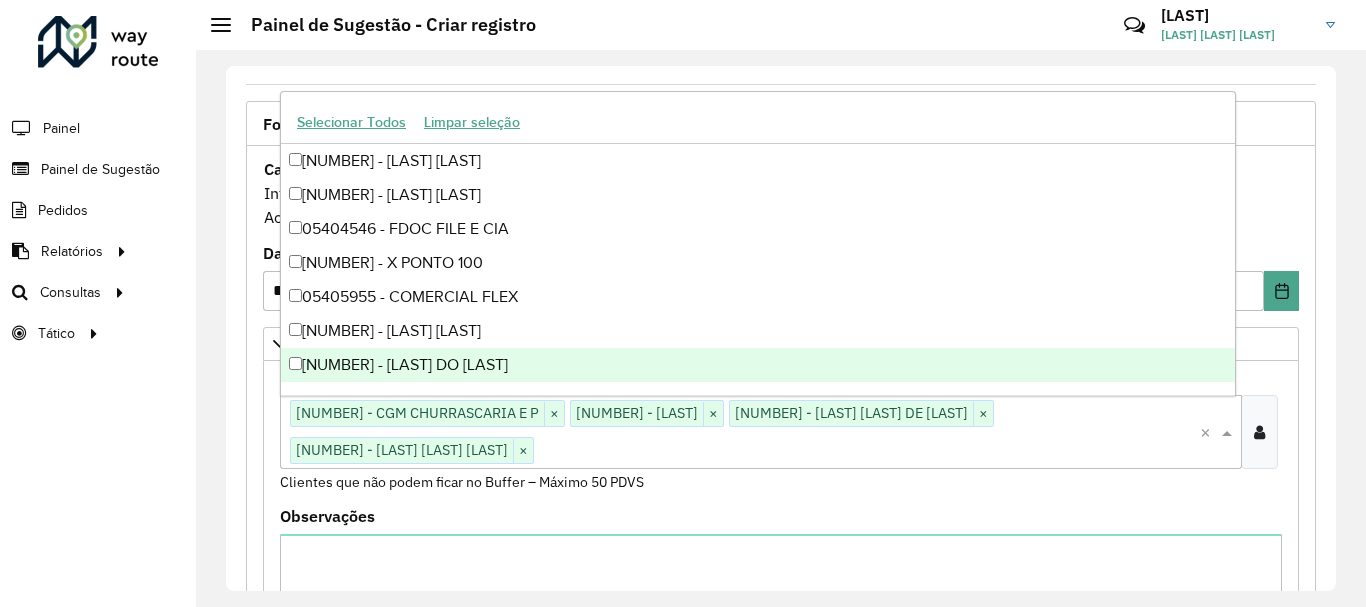 paste on "**********" 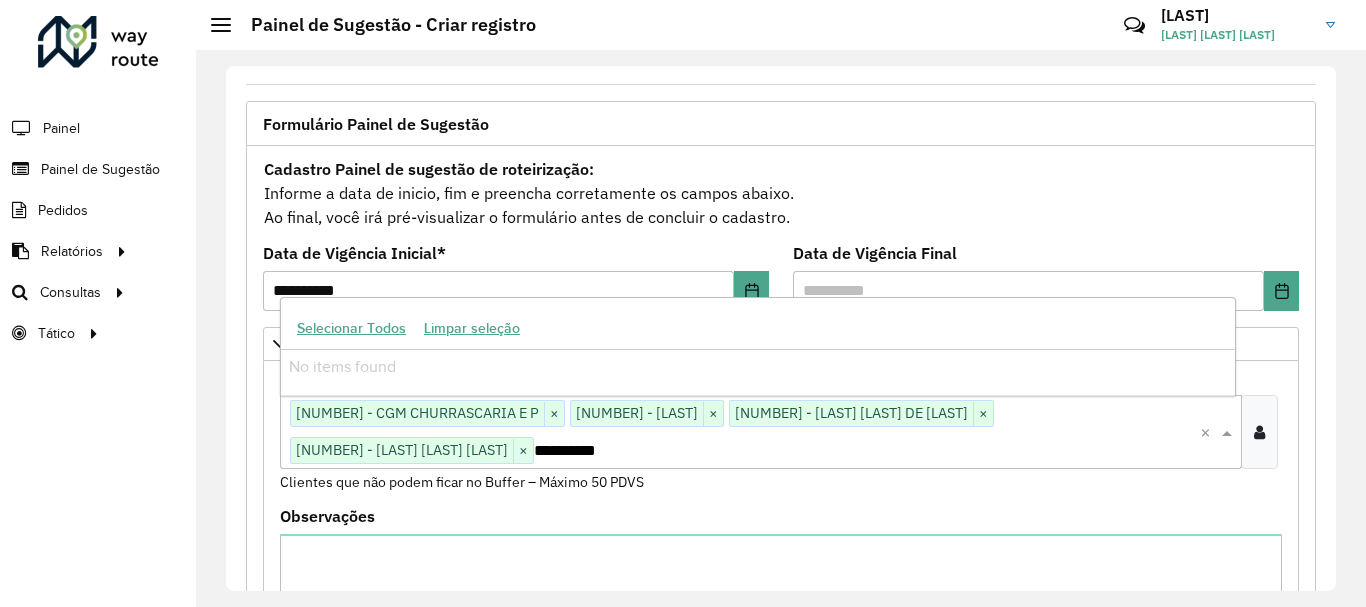 click on "**********" at bounding box center (867, 451) 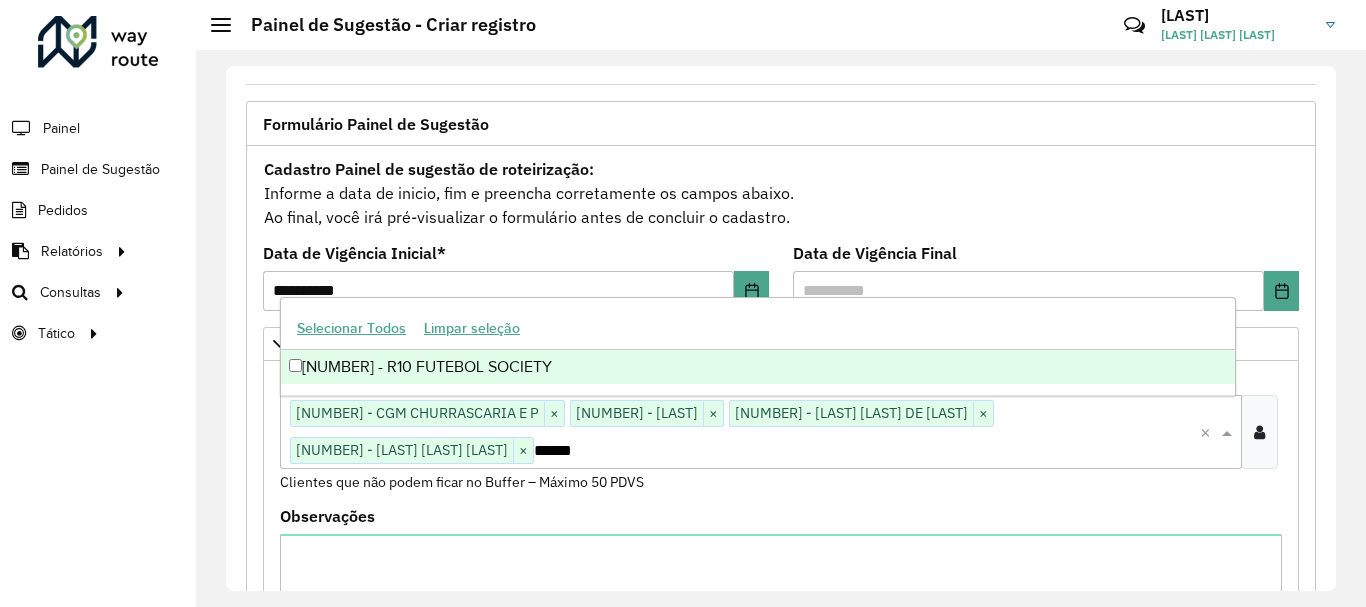click on "[NUMBER] - R10 FUTEBOL SOCIETY" at bounding box center [758, 367] 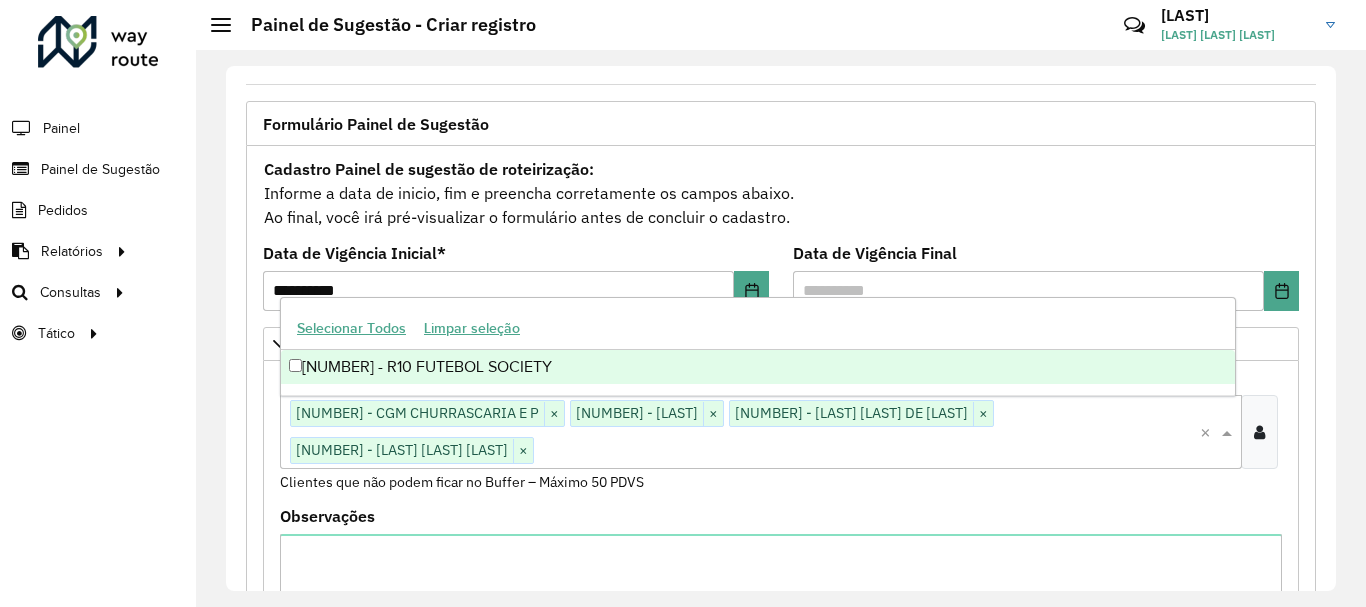 paste on "****" 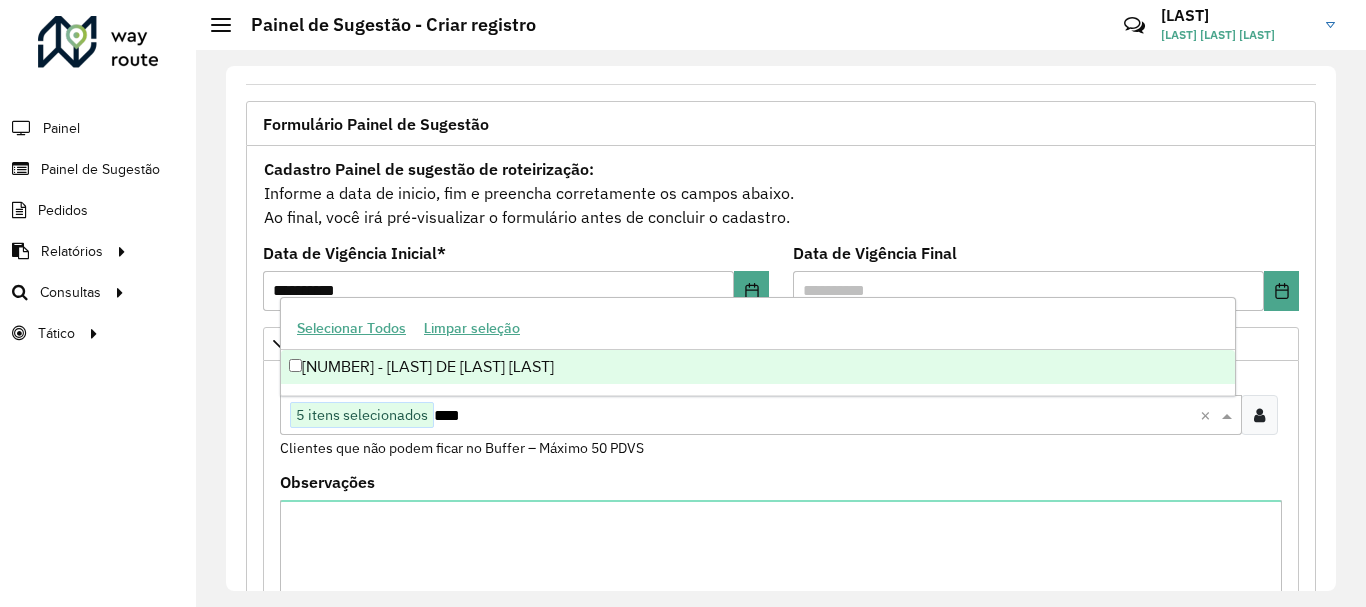 click on "[NUMBER] - [LAST] DE [LAST] [LAST]" at bounding box center [758, 367] 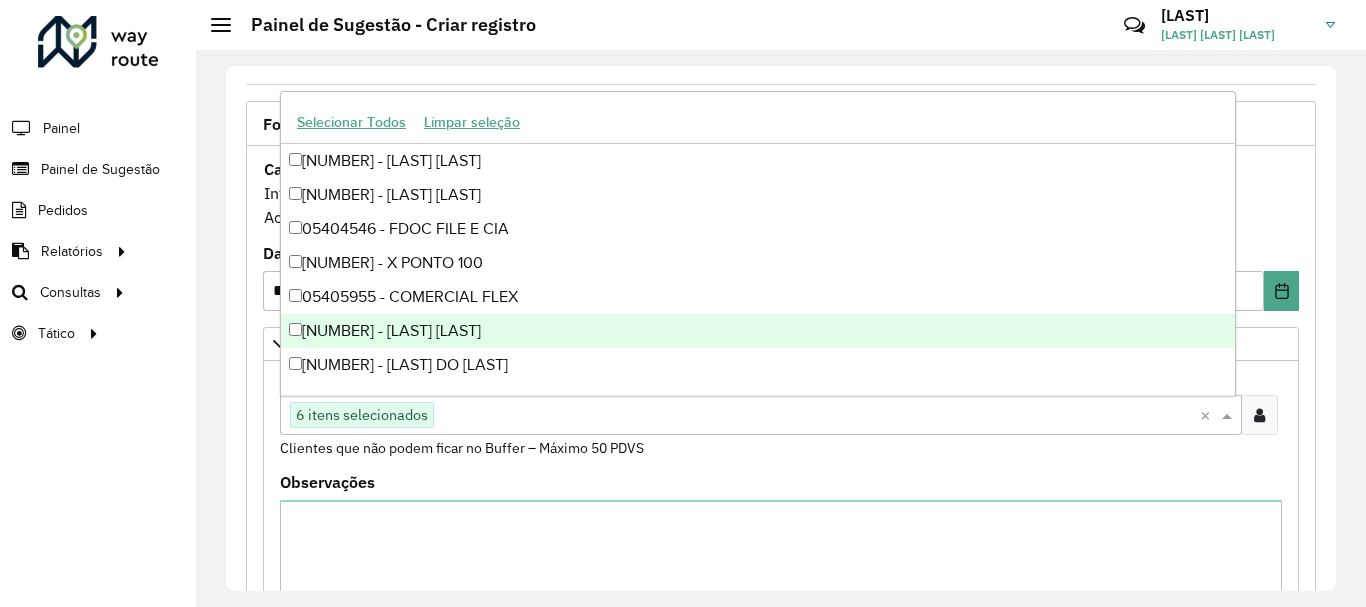 paste on "**********" 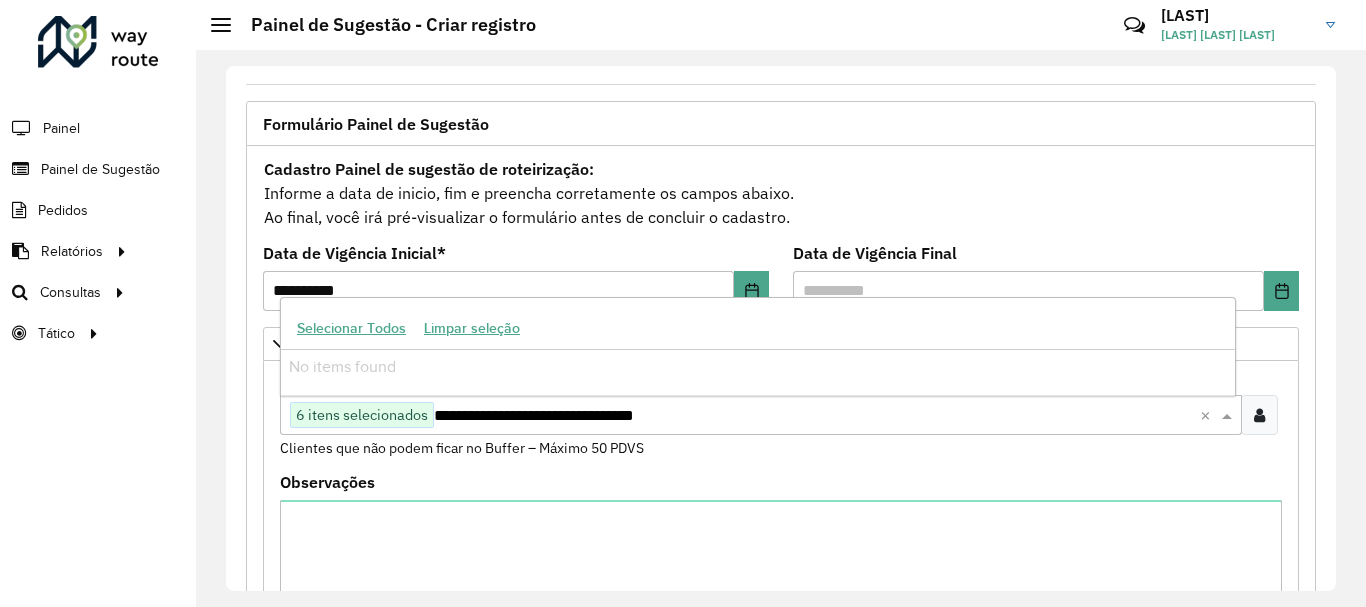 drag, startPoint x: 723, startPoint y: 411, endPoint x: 491, endPoint y: 412, distance: 232.00215 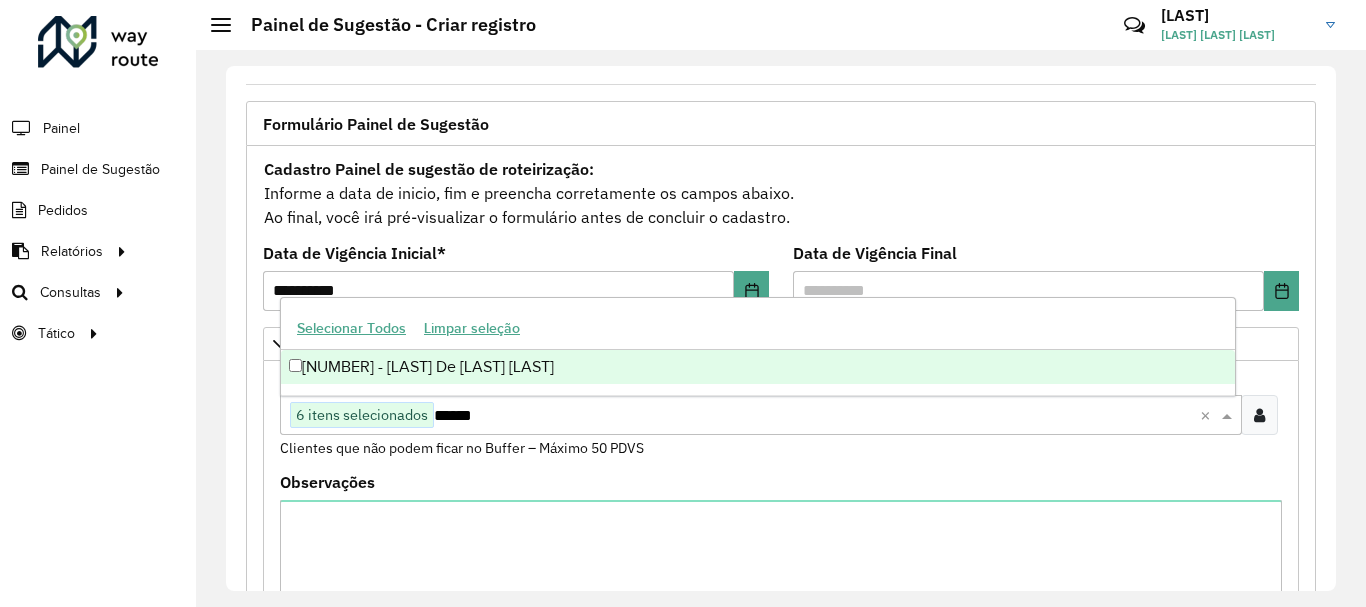 click on "[NUMBER] - [LAST] De [LAST] [LAST]" at bounding box center (758, 367) 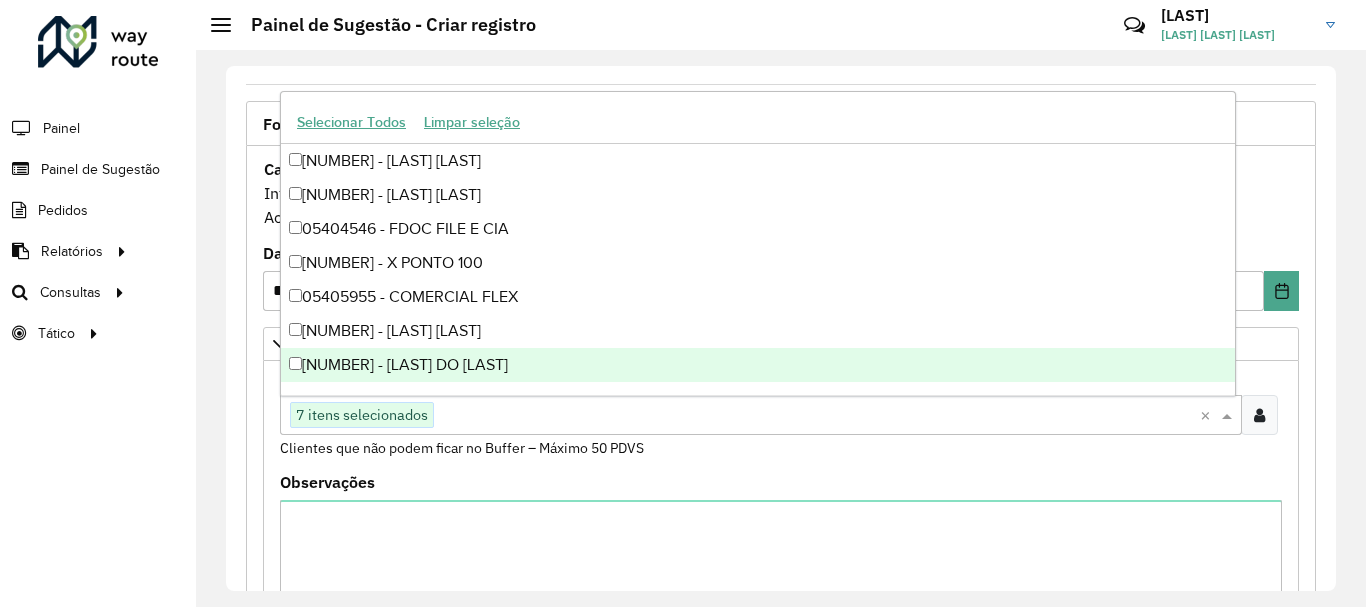 paste on "**********" 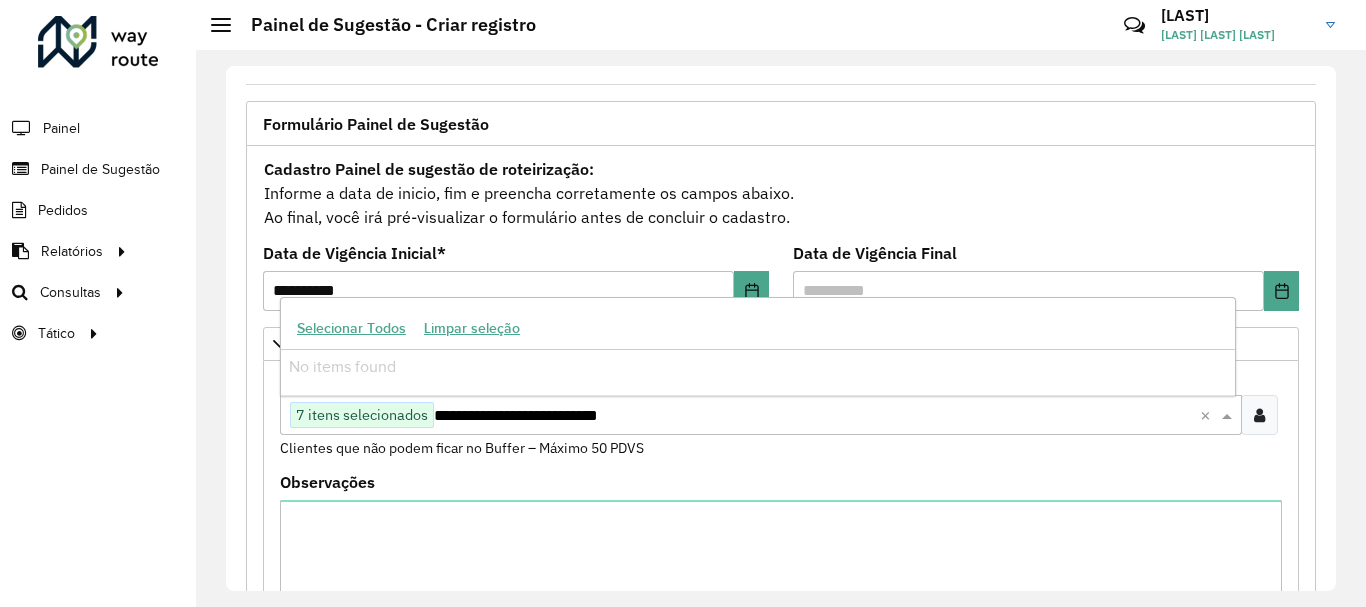 drag, startPoint x: 476, startPoint y: 414, endPoint x: 881, endPoint y: 409, distance: 405.03085 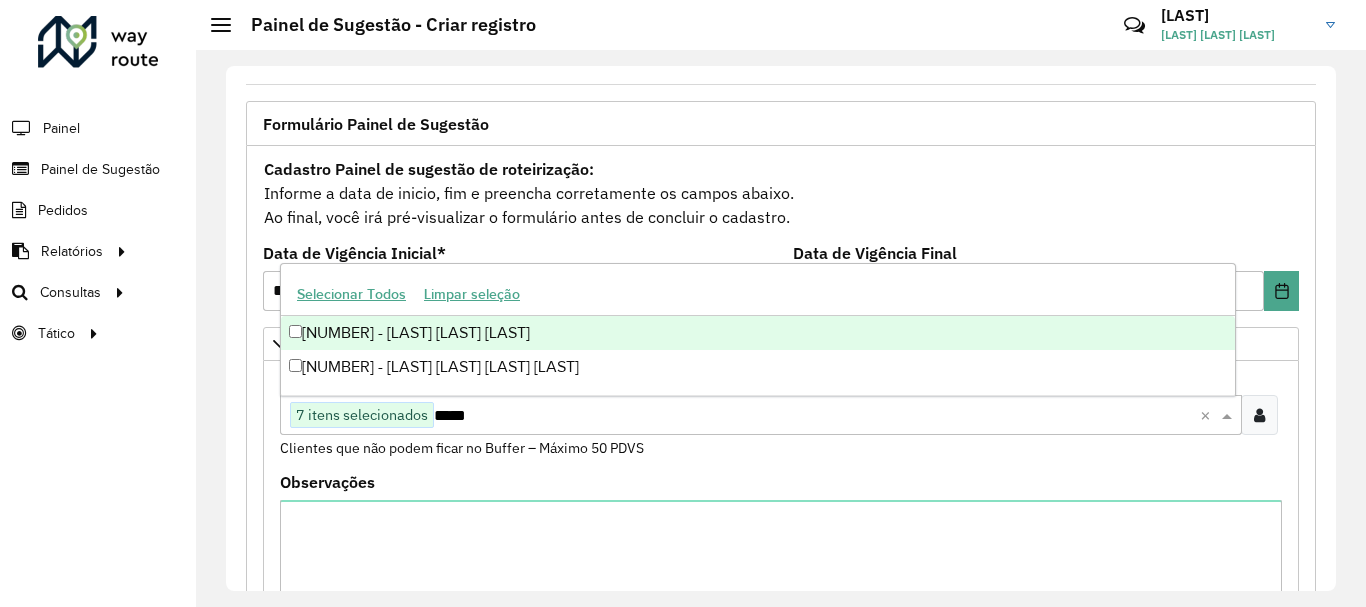 click on "[NUMBER] - [LAST] [LAST] [LAST]" at bounding box center (758, 333) 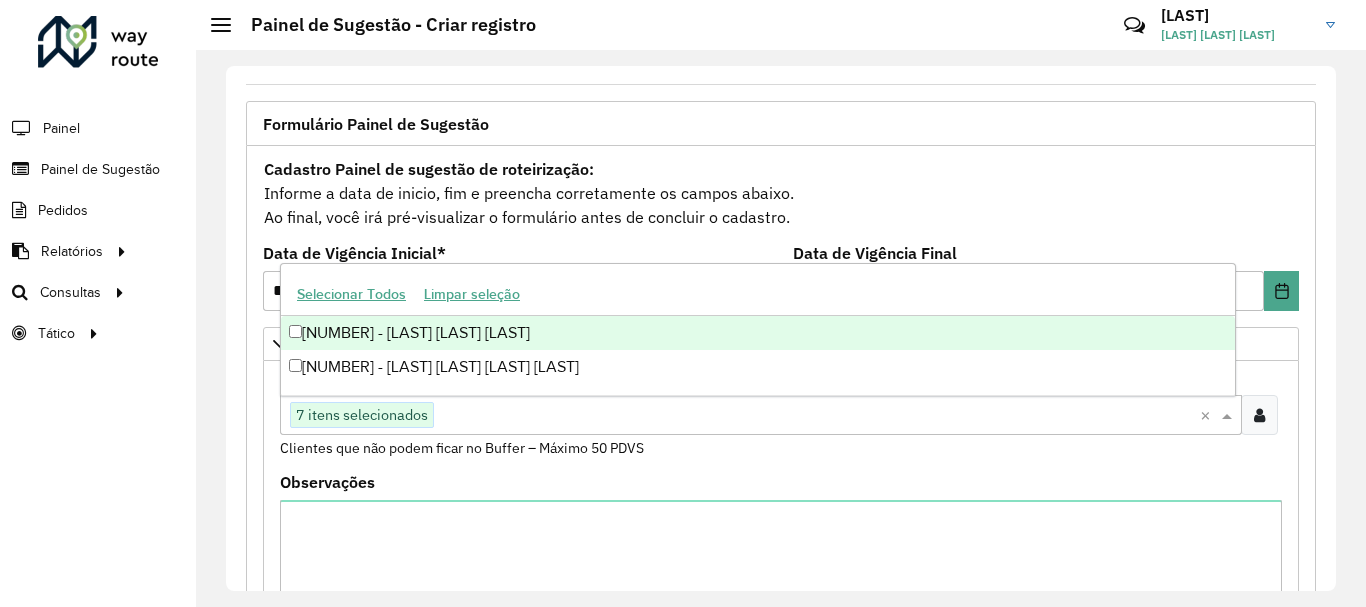 paste on "**********" 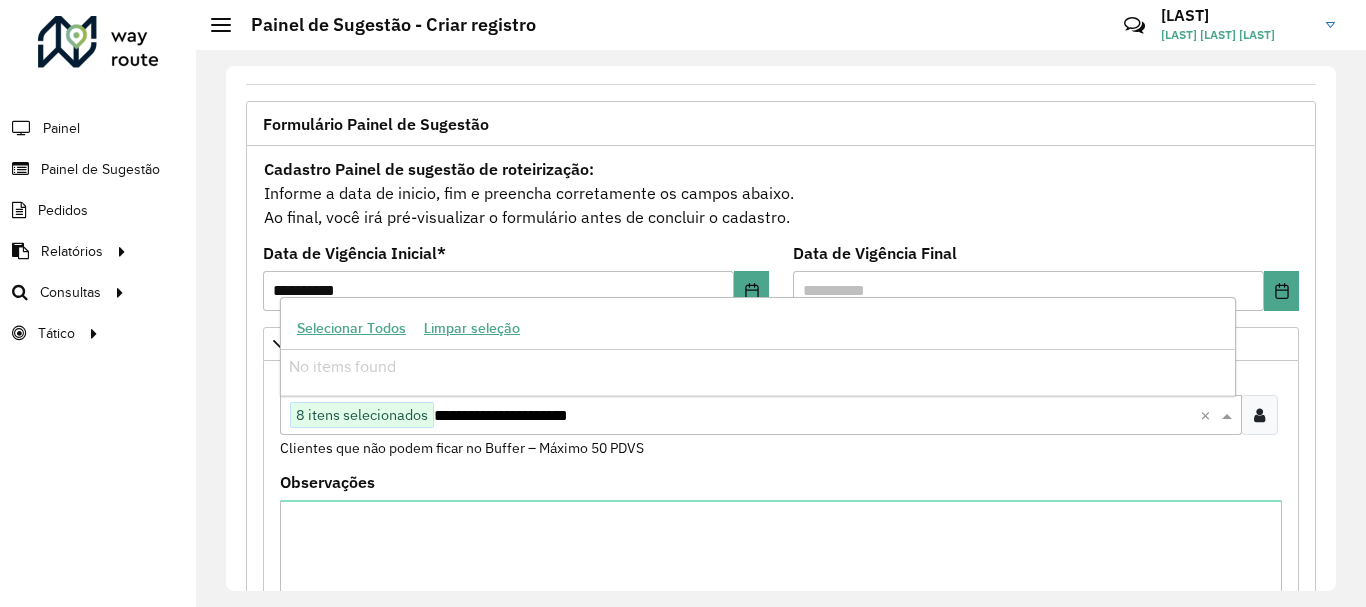 drag, startPoint x: 476, startPoint y: 417, endPoint x: 885, endPoint y: 401, distance: 409.31284 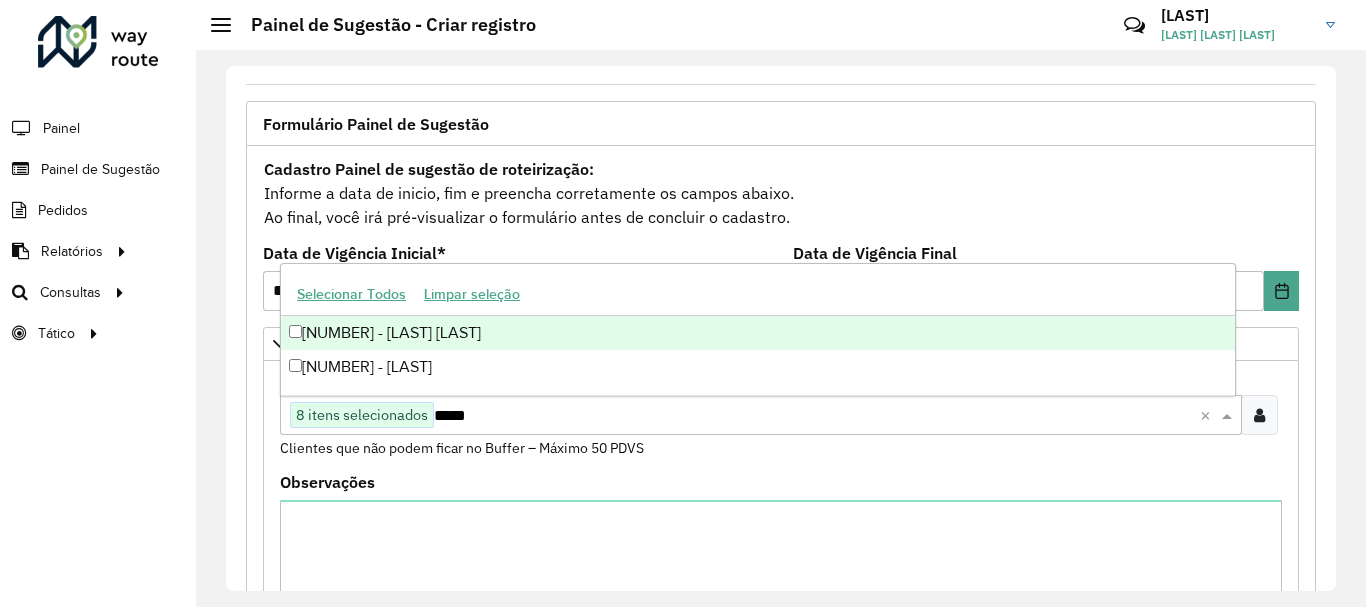 click on "[NUMBER] - [LAST] [LAST]" at bounding box center [758, 333] 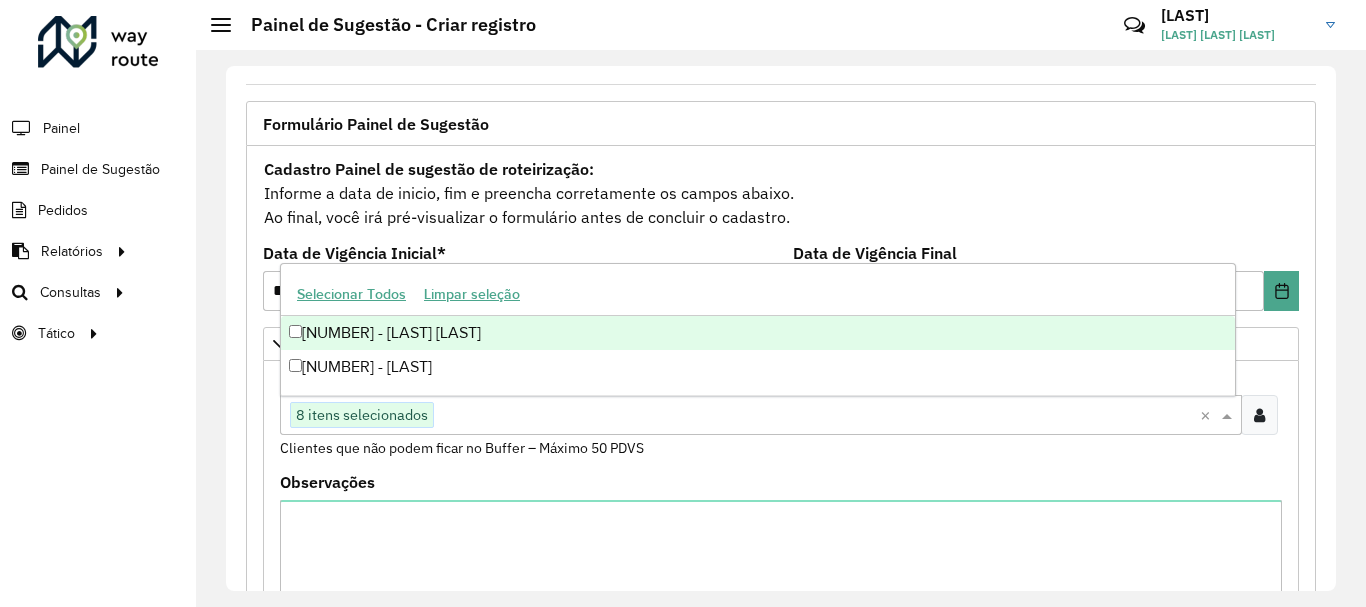 paste on "**********" 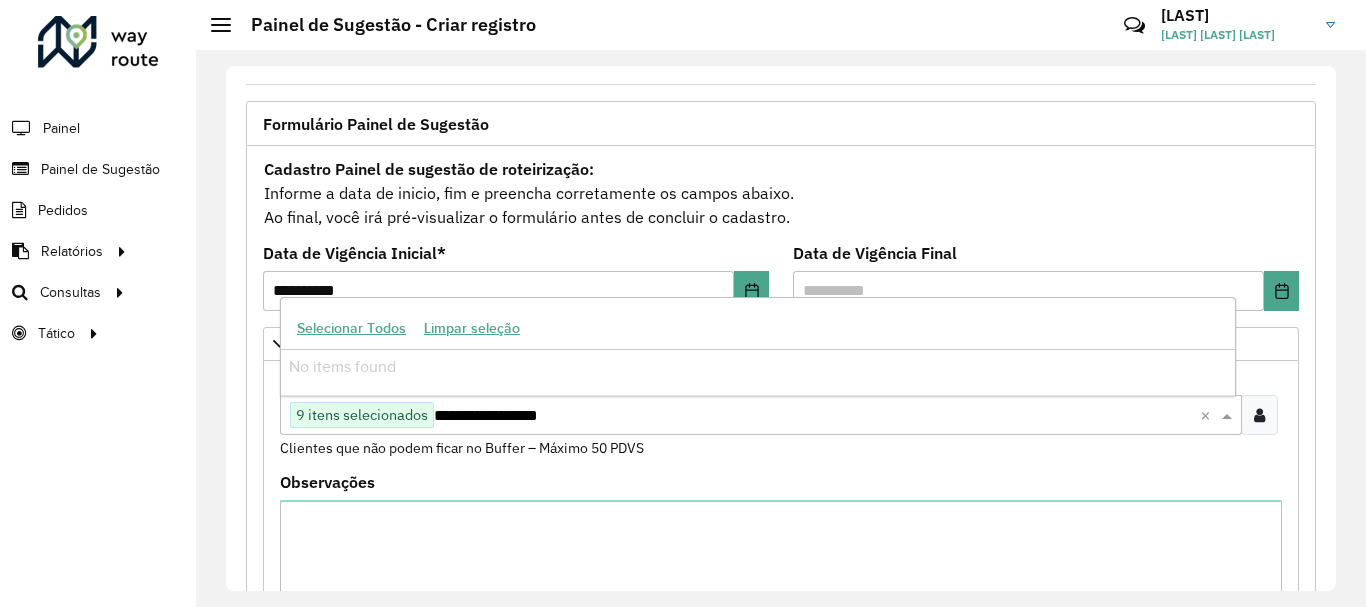 drag, startPoint x: 488, startPoint y: 410, endPoint x: 781, endPoint y: 419, distance: 293.13818 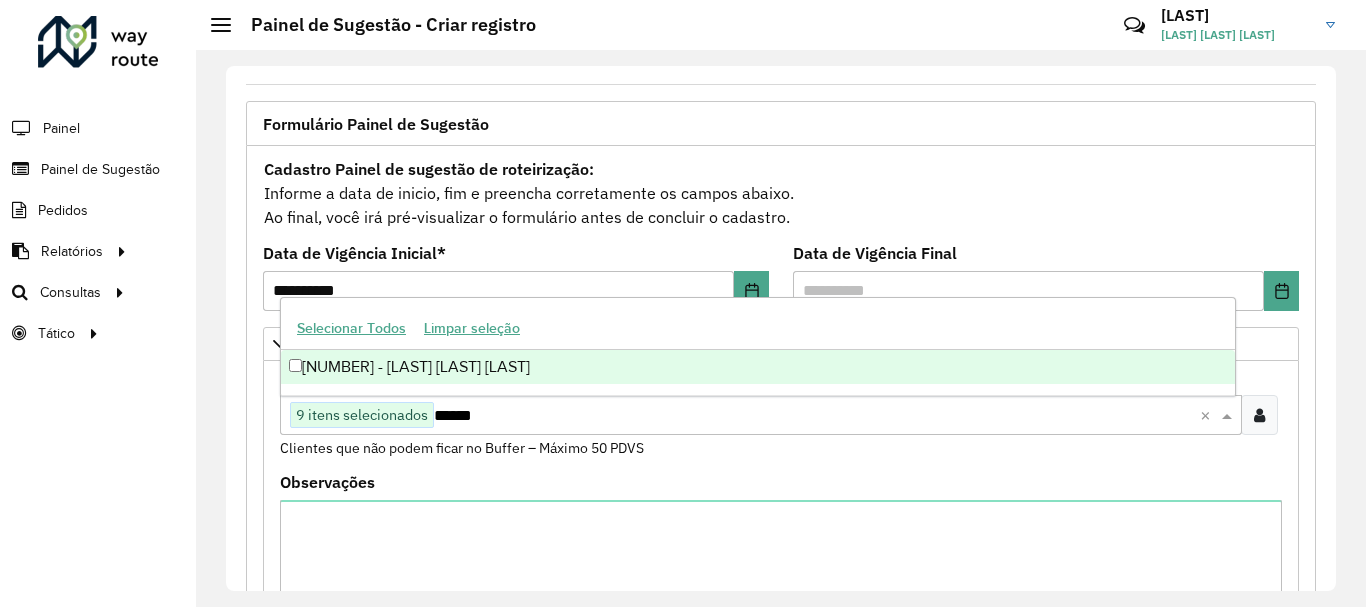 click on "[NUMBER] - [LAST] [LAST] [LAST]" at bounding box center [758, 367] 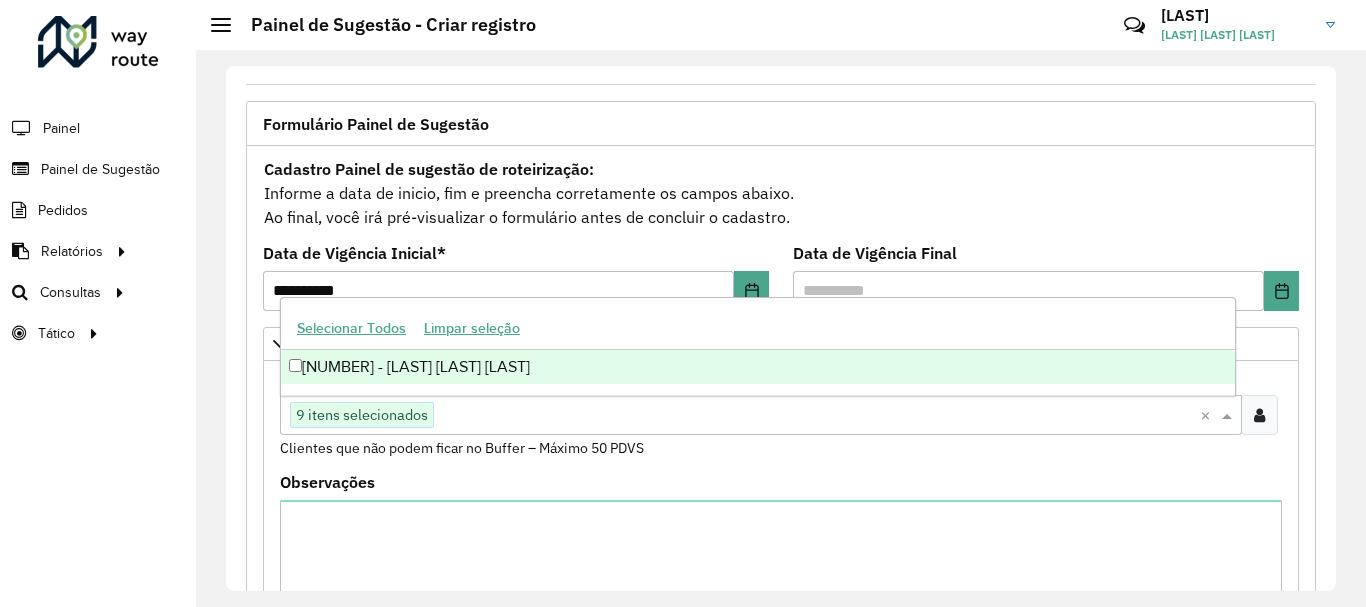 paste on "**********" 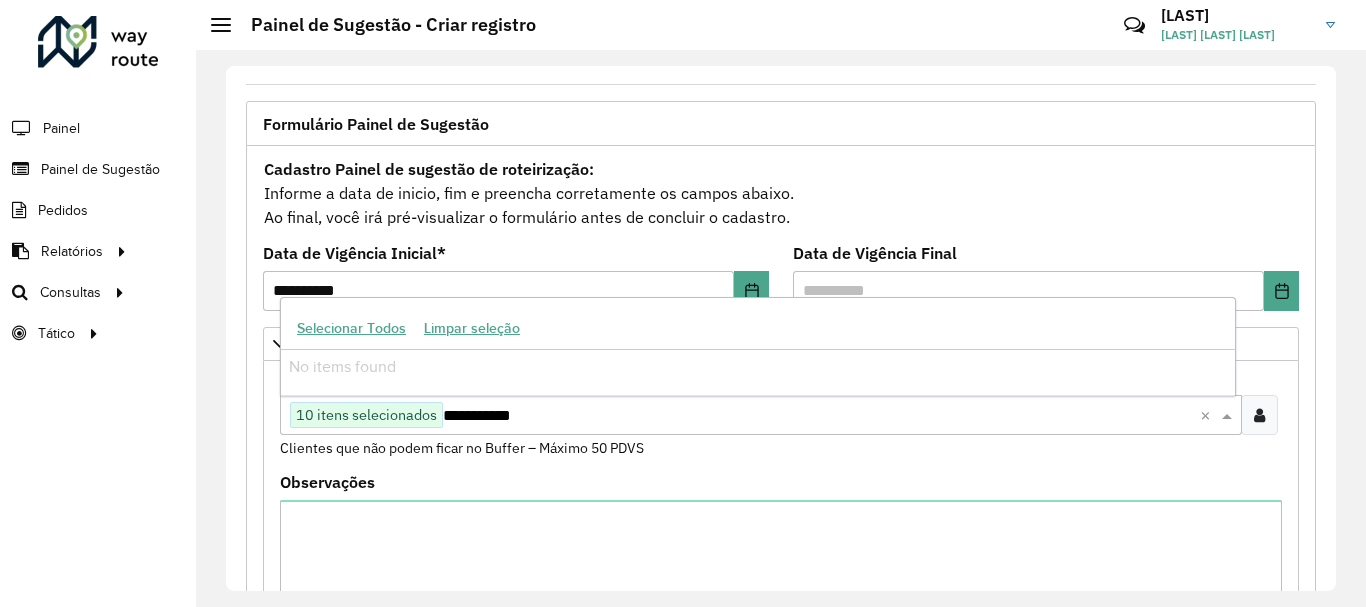 click on "**********" at bounding box center [821, 416] 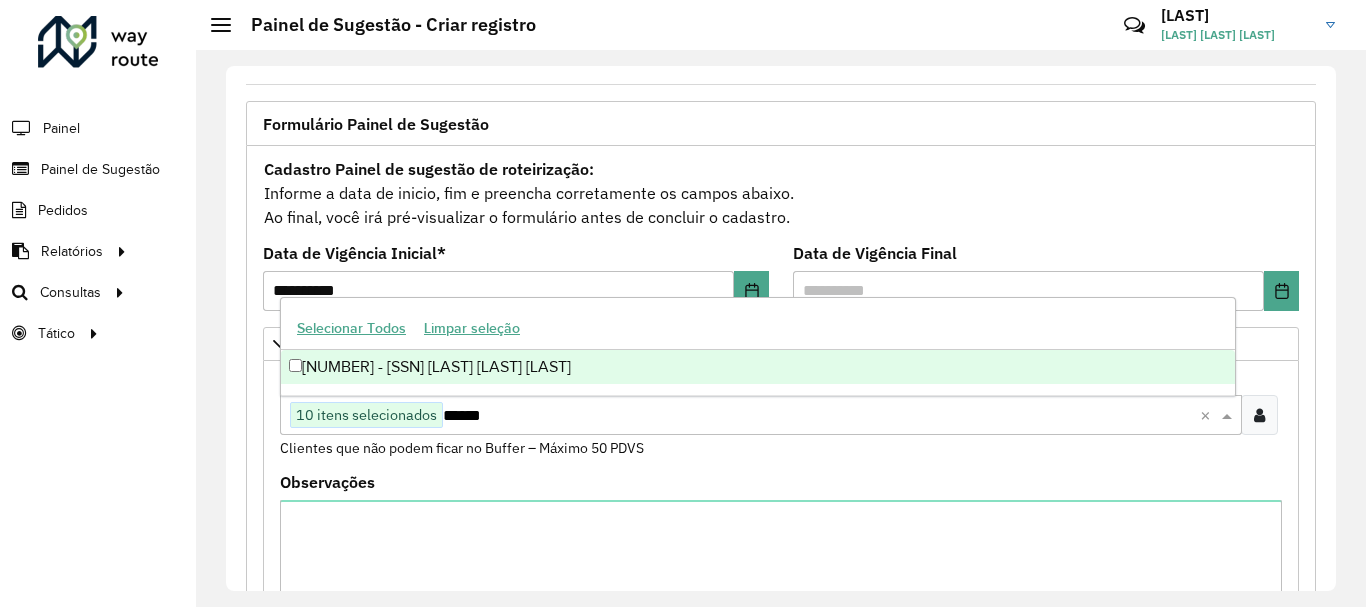 click on "[NUMBER] - [SSN] [LAST] [LAST] [LAST]" at bounding box center (758, 367) 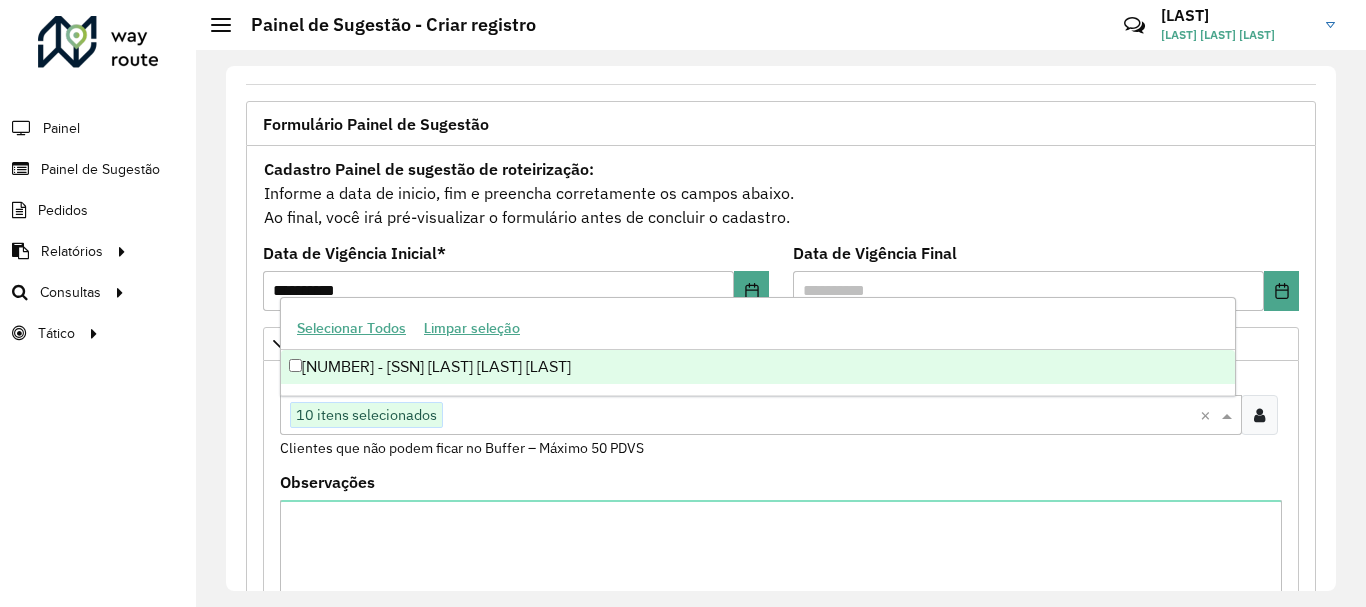 paste on "*****" 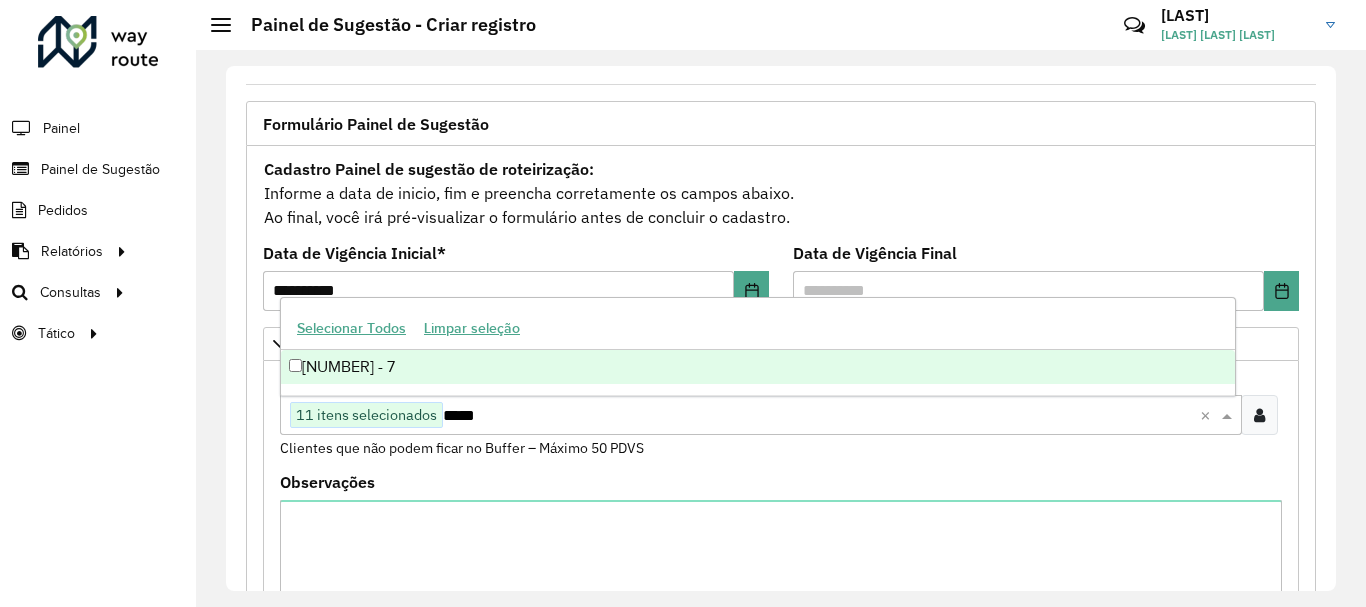 click on "[NUMBER] - 7" at bounding box center [758, 367] 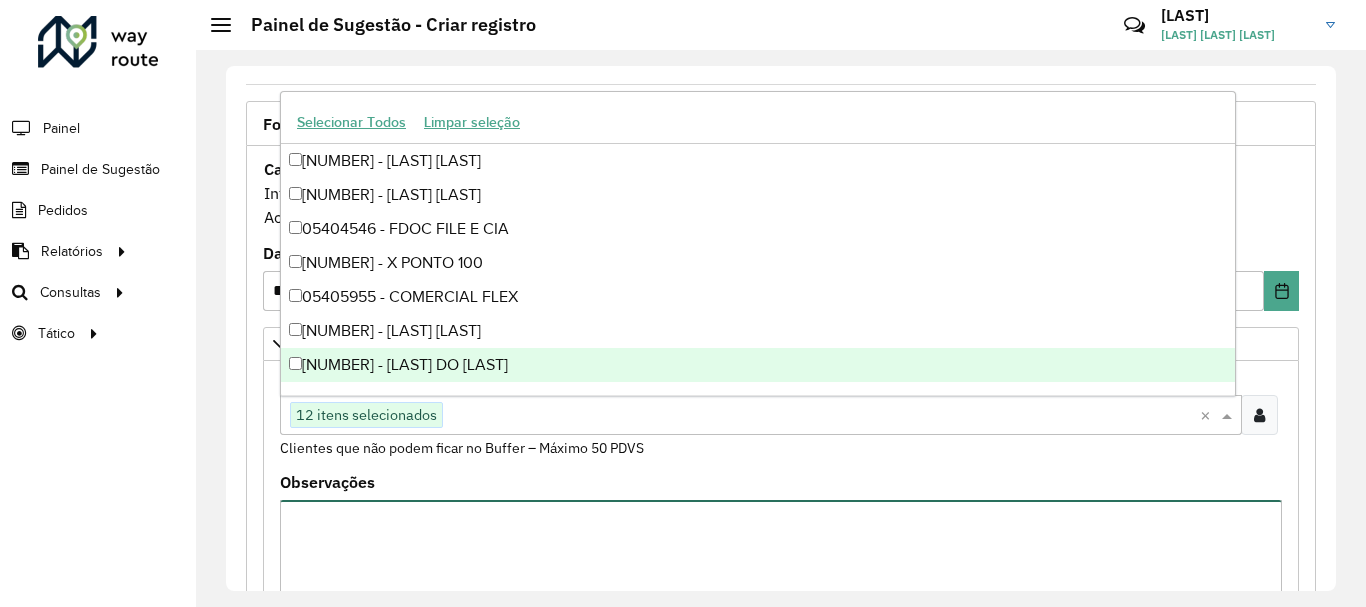 click on "Observações" at bounding box center [781, 584] 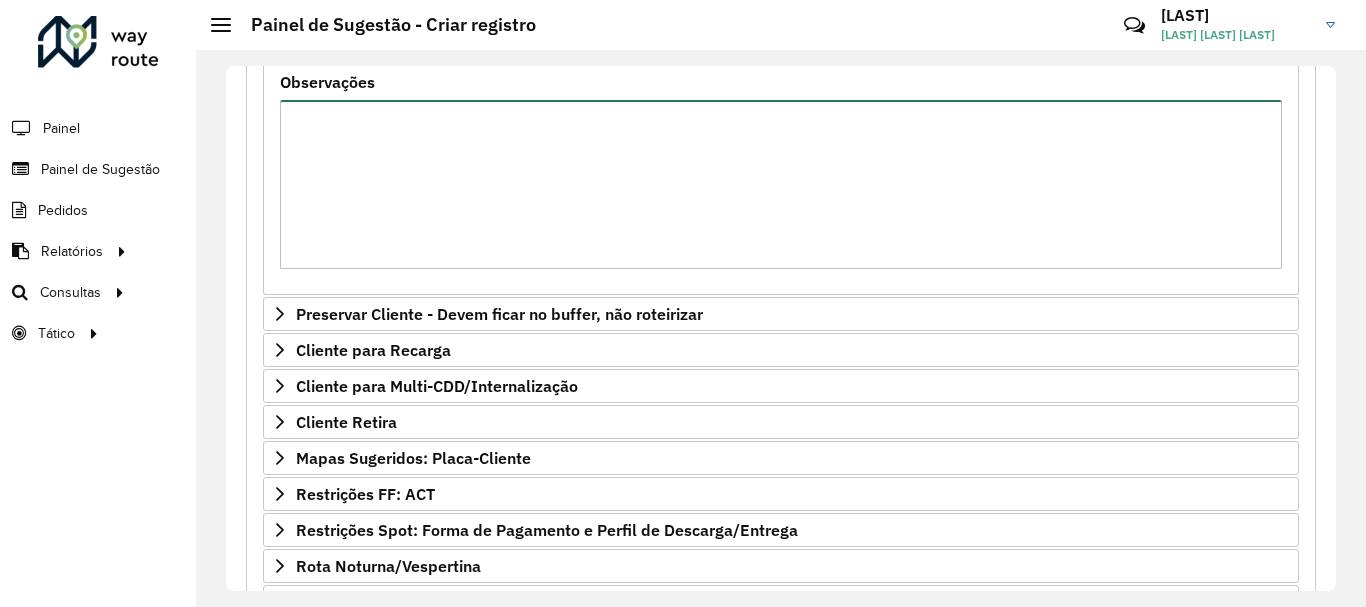 scroll, scrollTop: 724, scrollLeft: 0, axis: vertical 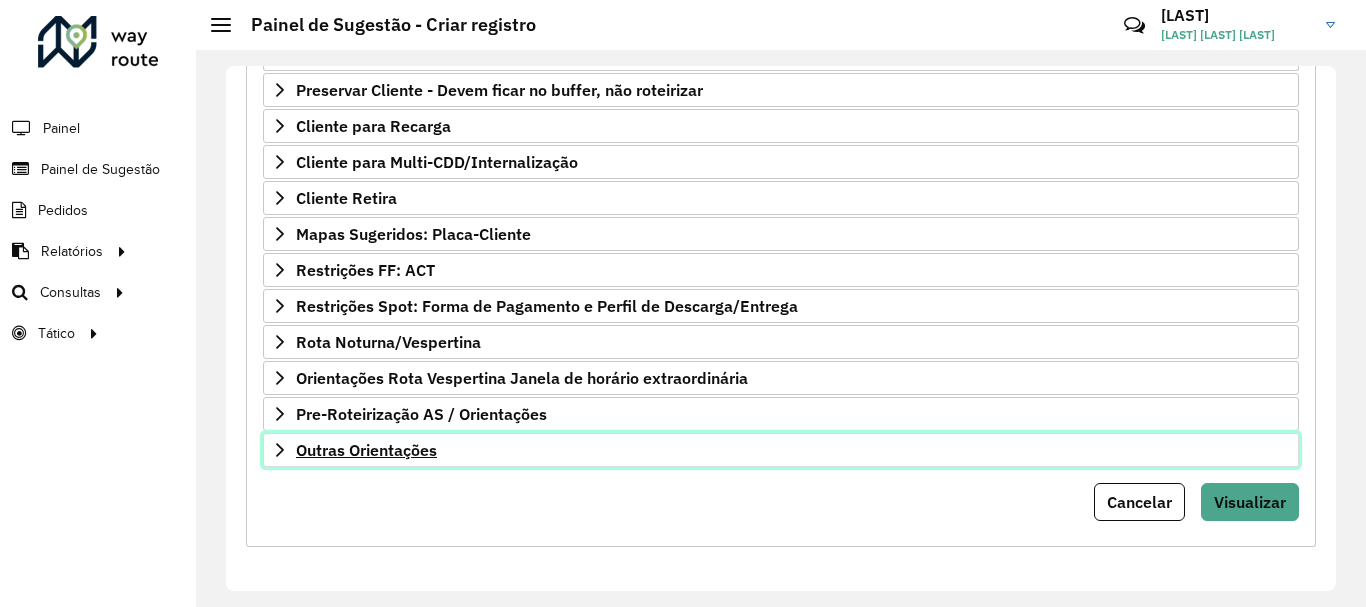 click on "Outras Orientações" at bounding box center (366, 450) 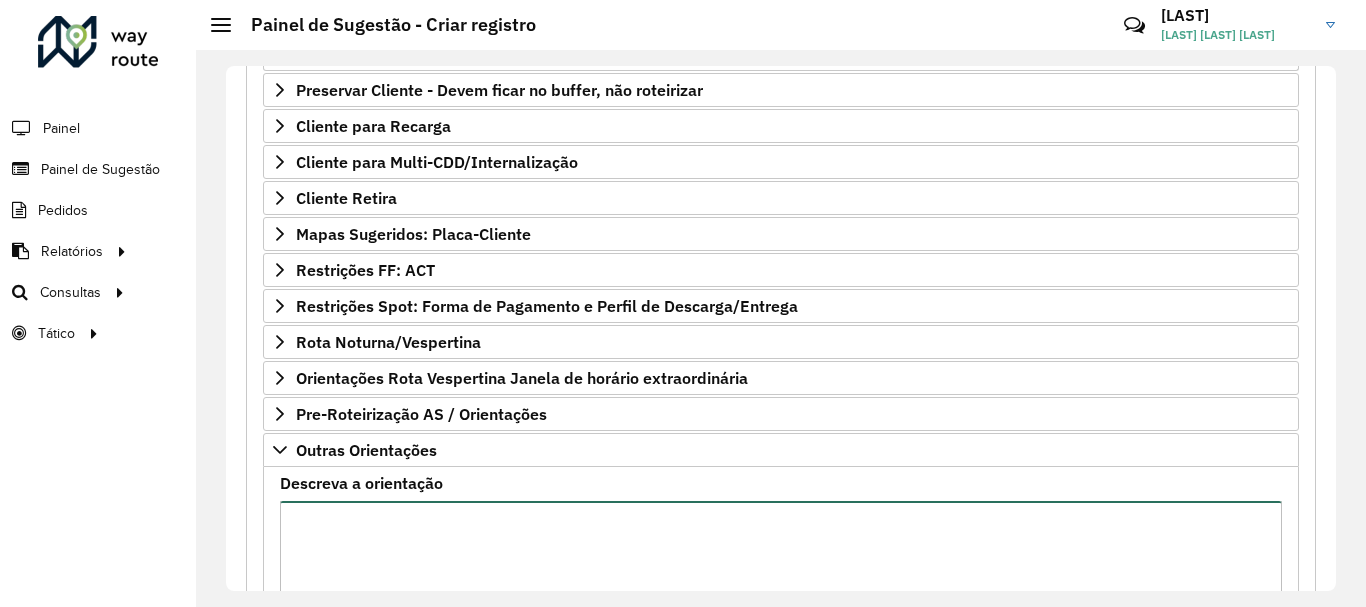 click on "Descreva a orientação" at bounding box center [781, 585] 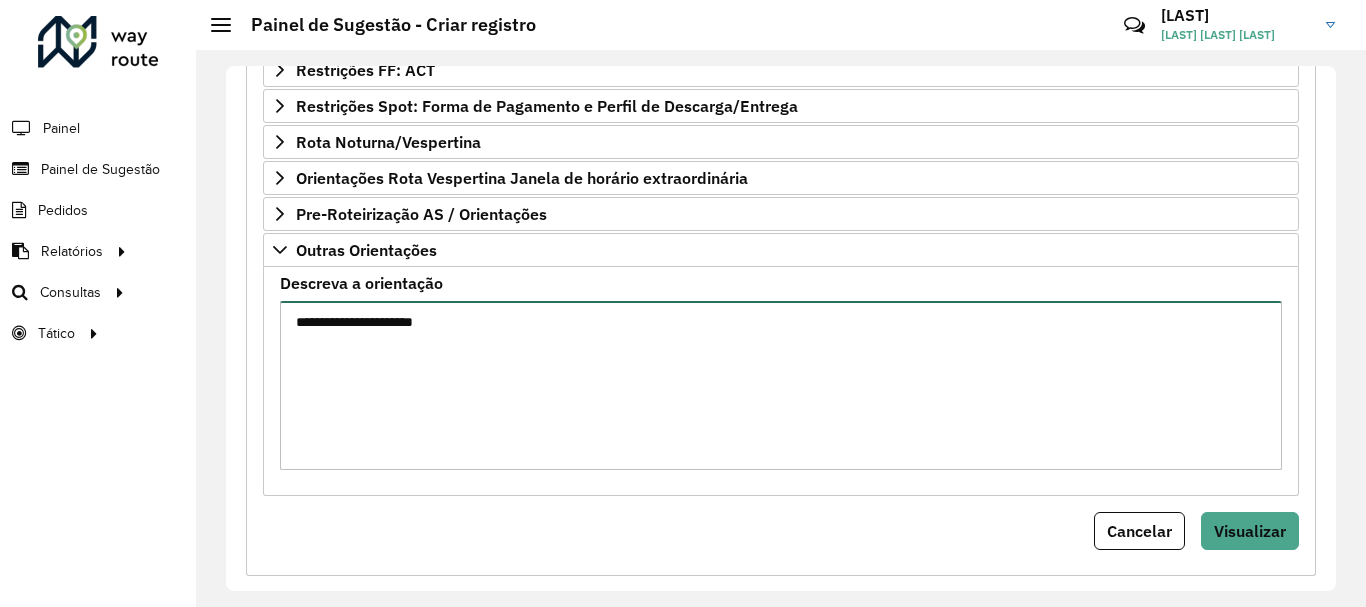 paste on "**********" 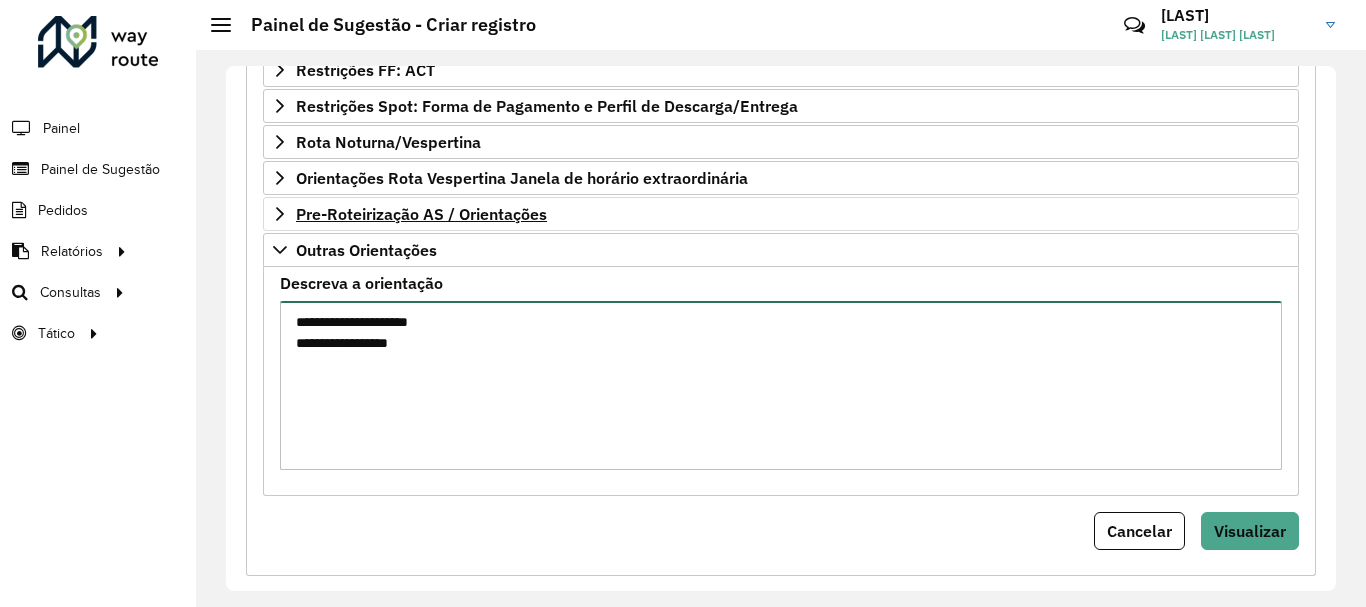 type on "**********" 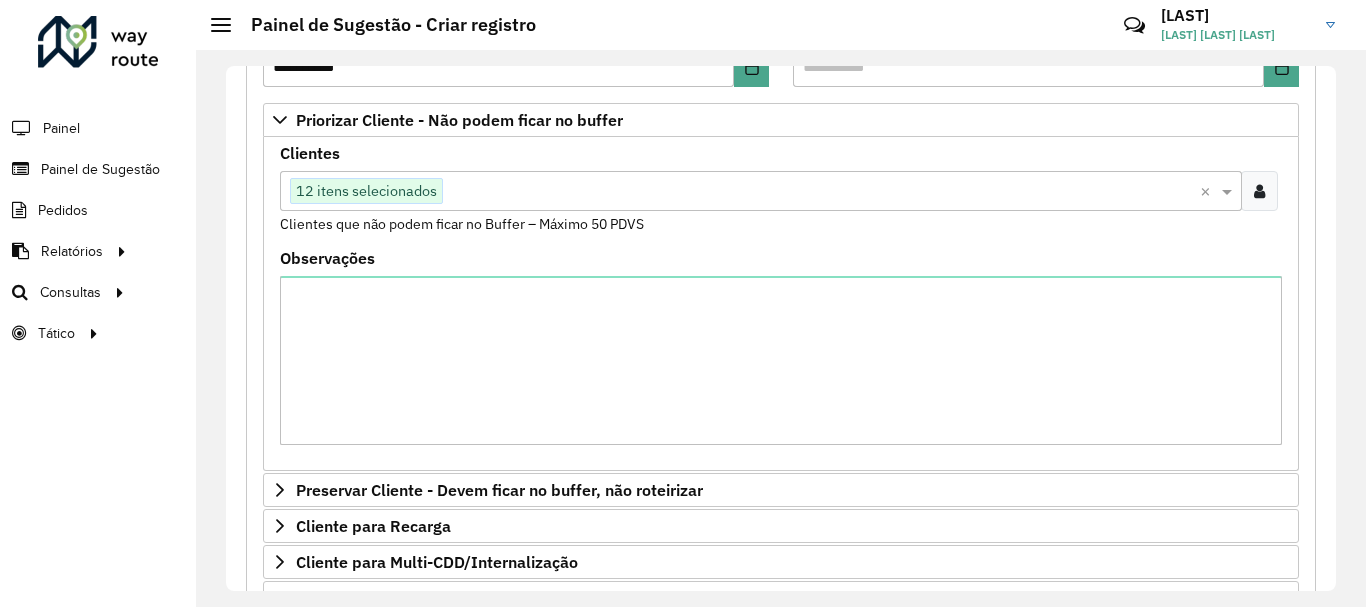 scroll, scrollTop: 124, scrollLeft: 0, axis: vertical 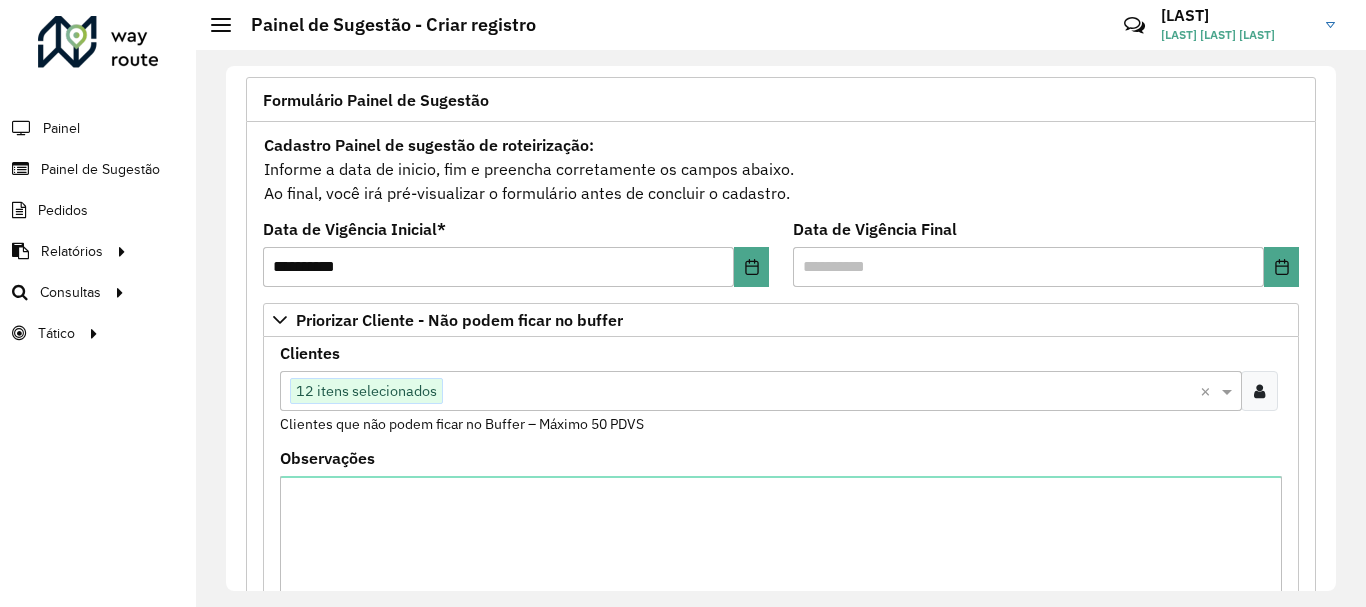 click at bounding box center [821, 392] 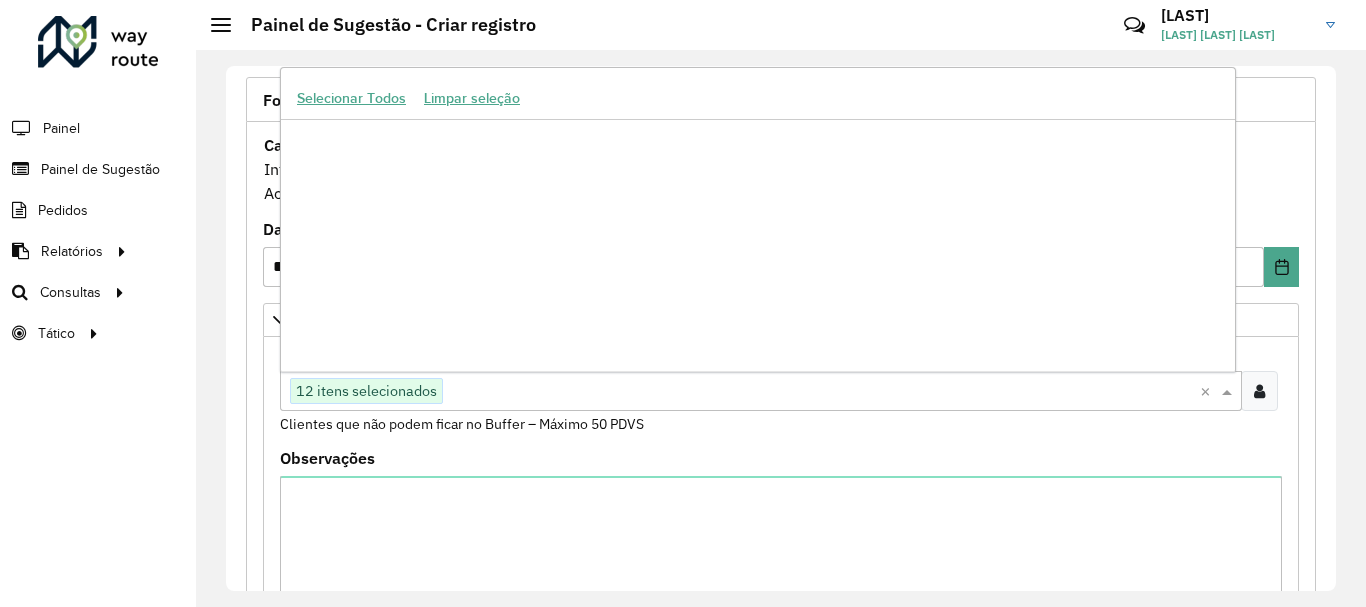 paste on "**********" 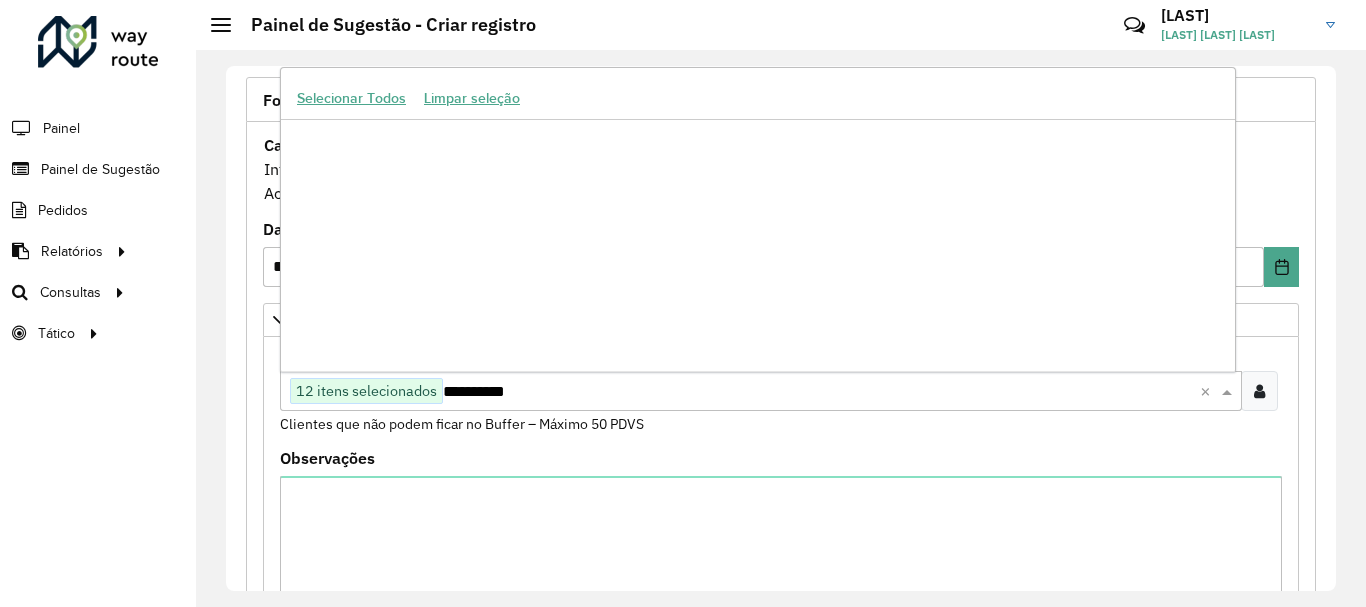 scroll, scrollTop: 0, scrollLeft: 0, axis: both 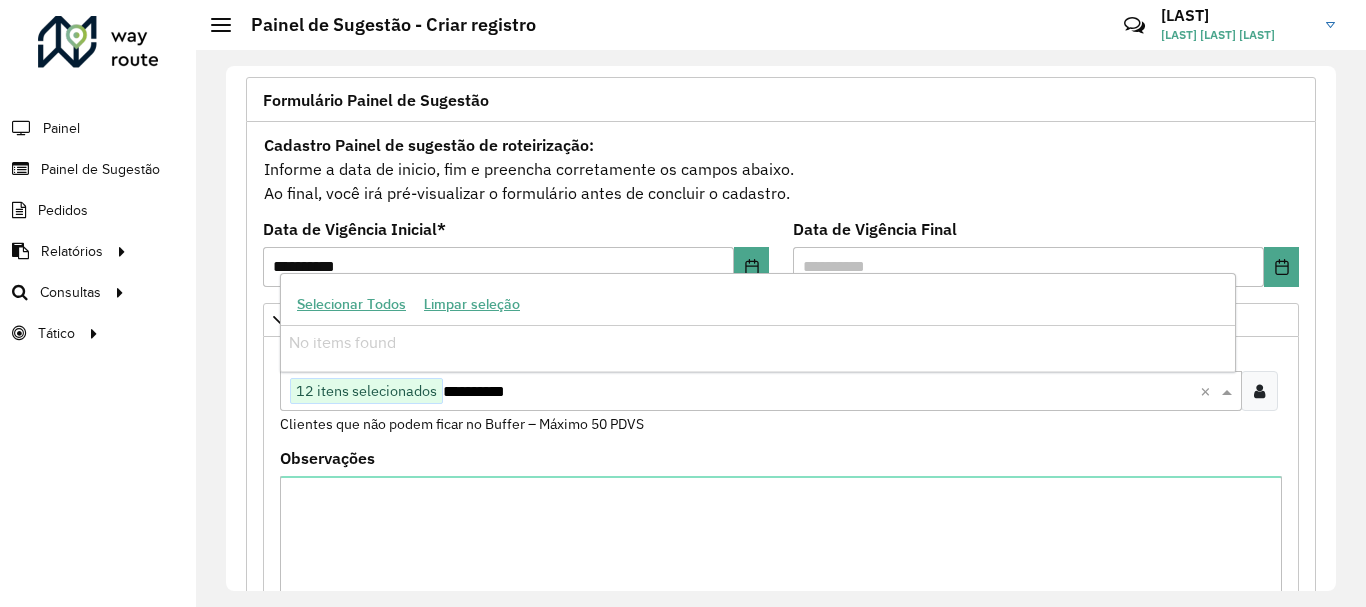 click on "**********" at bounding box center (821, 392) 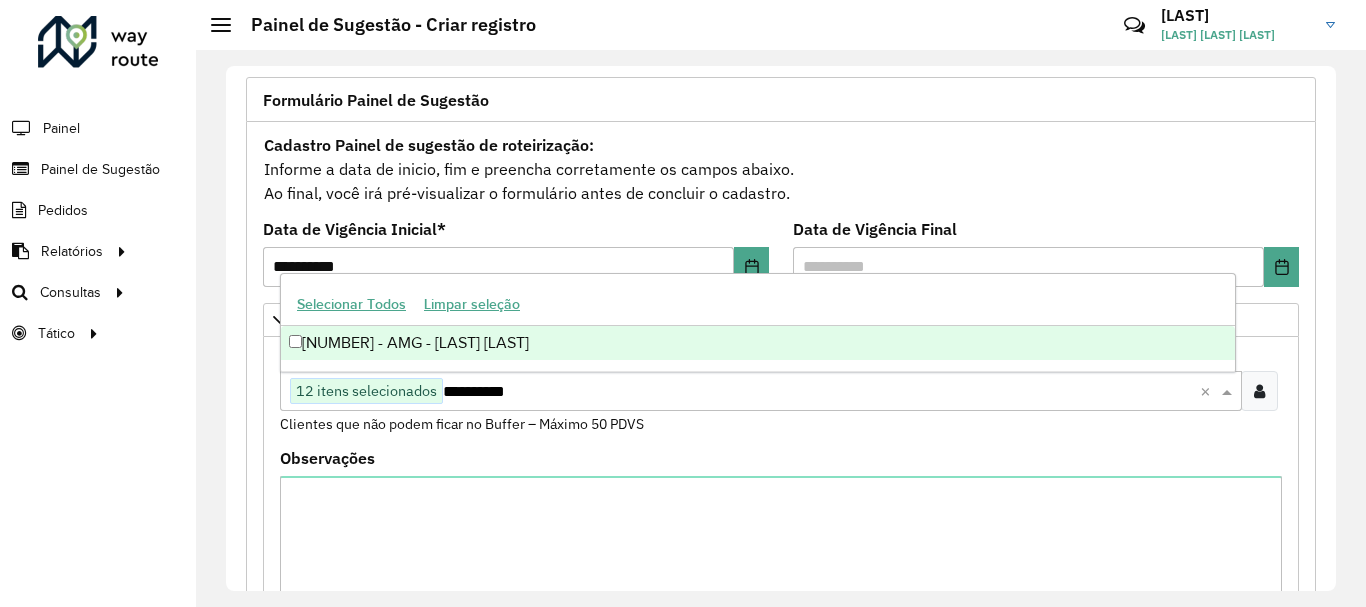 type on "*****" 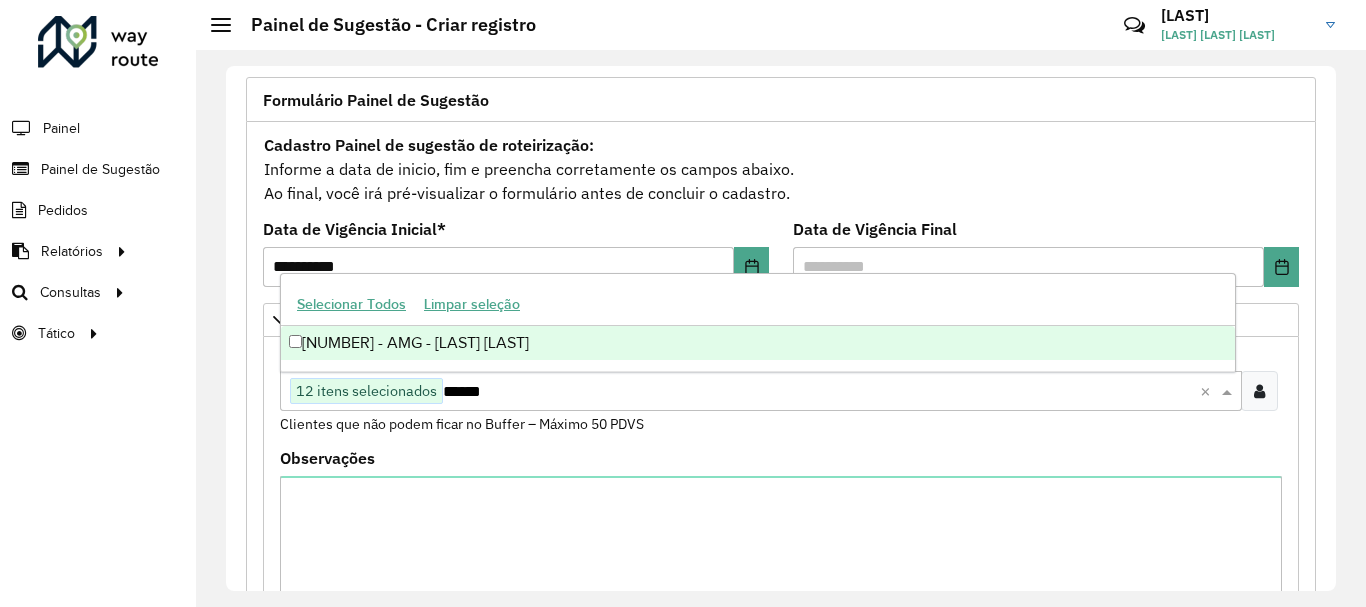 click on "[NUMBER] - AMG - [LAST] [LAST]" at bounding box center [758, 343] 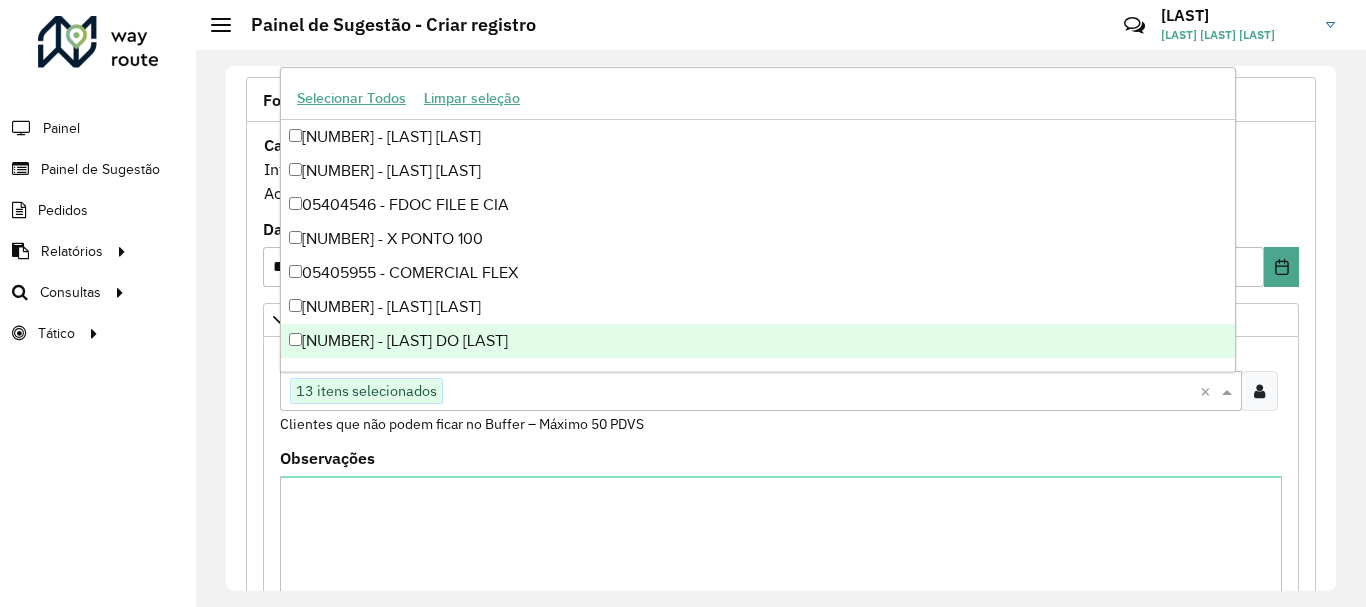 paste on "****" 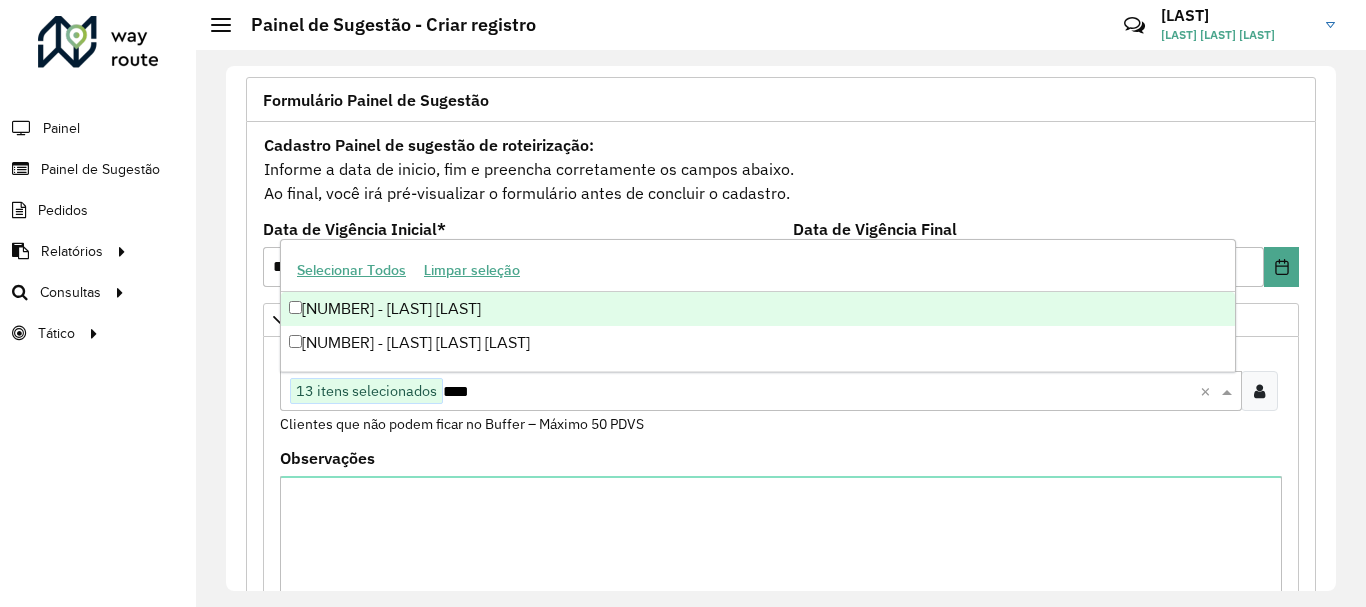 click on "[NUMBER] - [LAST] [LAST]" at bounding box center (758, 309) 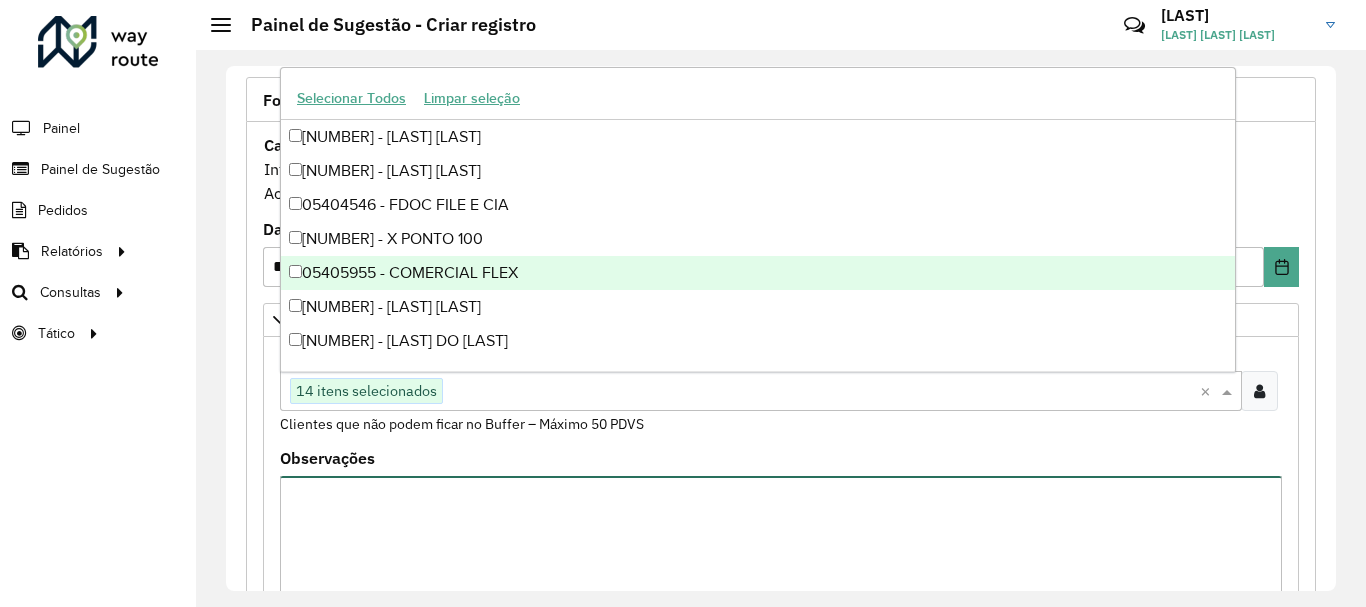 click on "Observações" at bounding box center (781, 560) 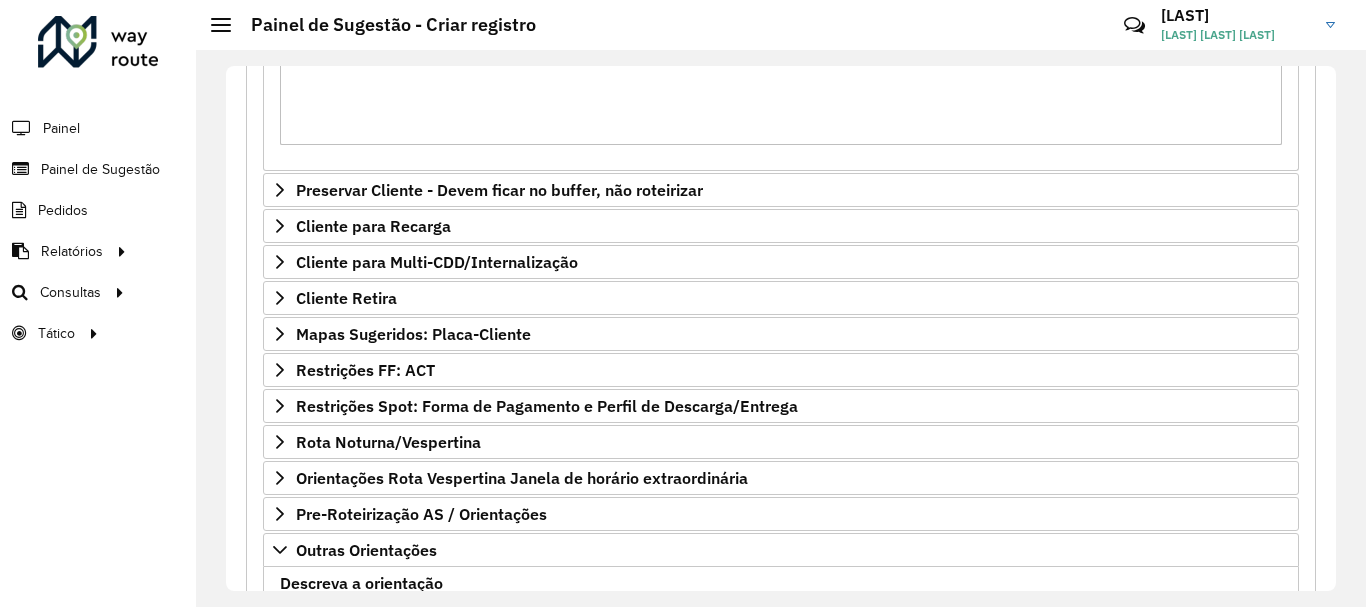 scroll, scrollTop: 953, scrollLeft: 0, axis: vertical 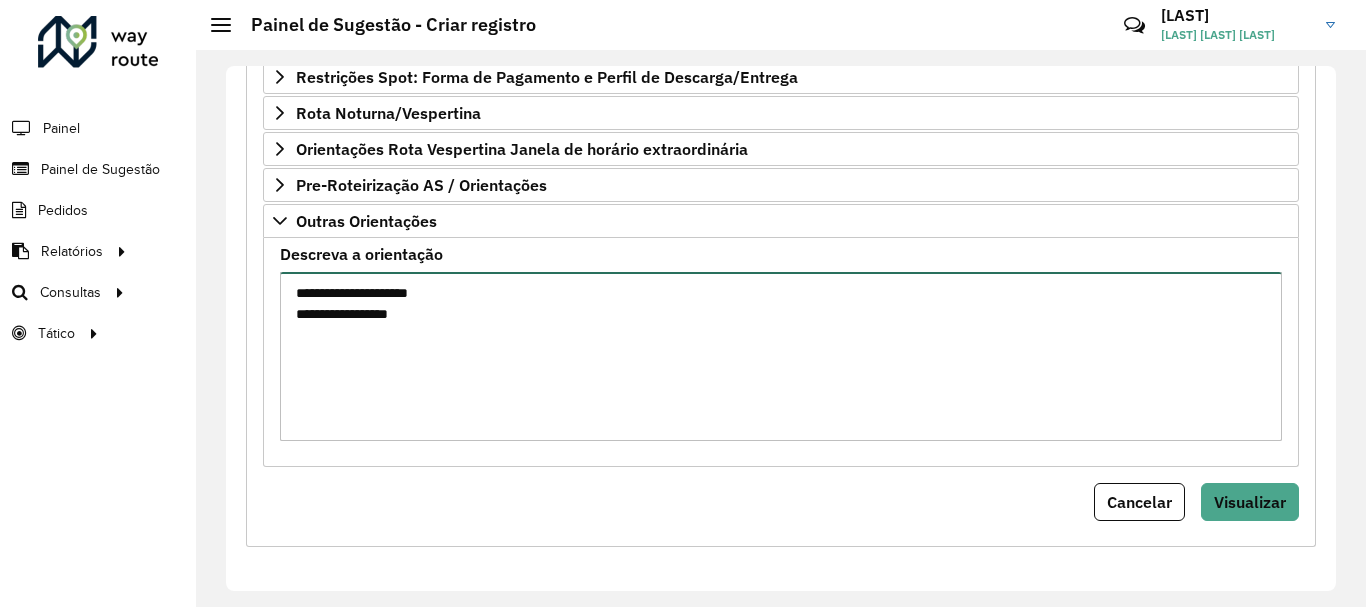 click on "**********" at bounding box center (781, 356) 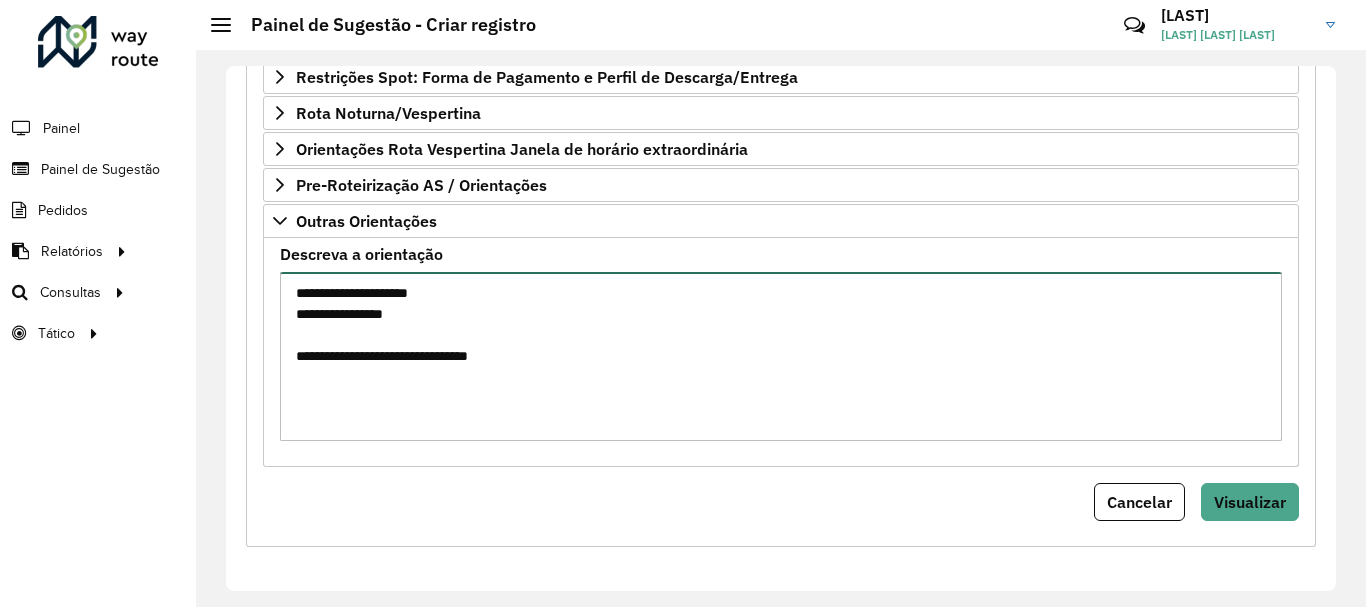 paste on "*****" 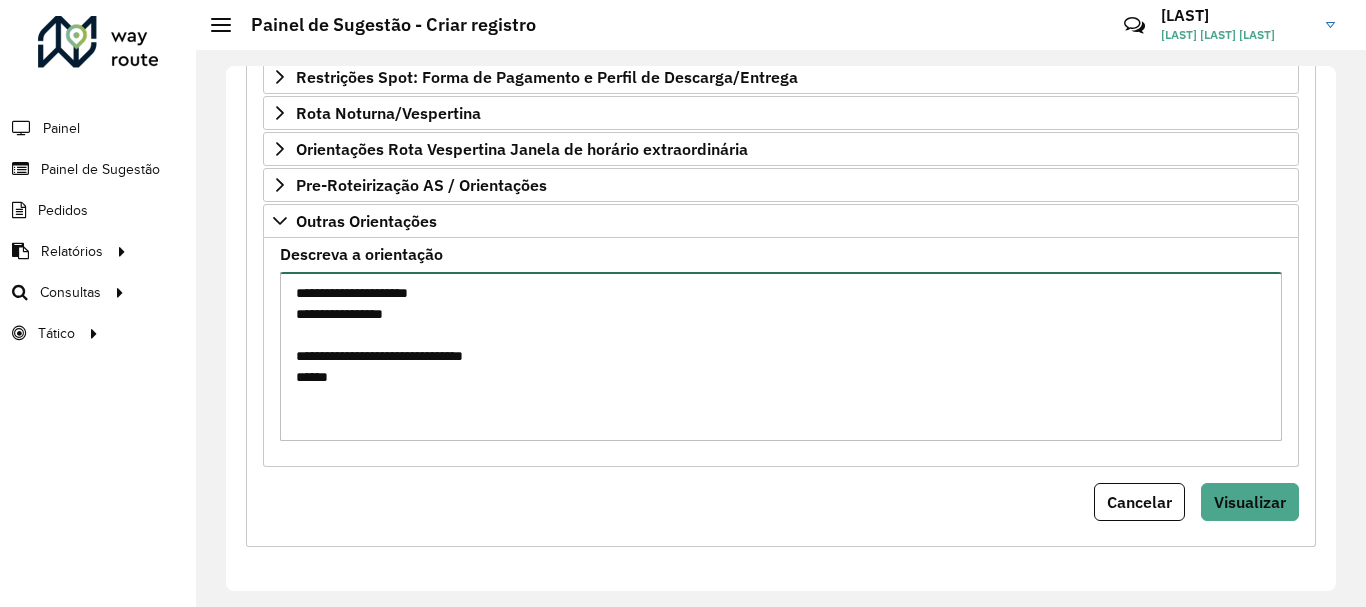 paste on "*****" 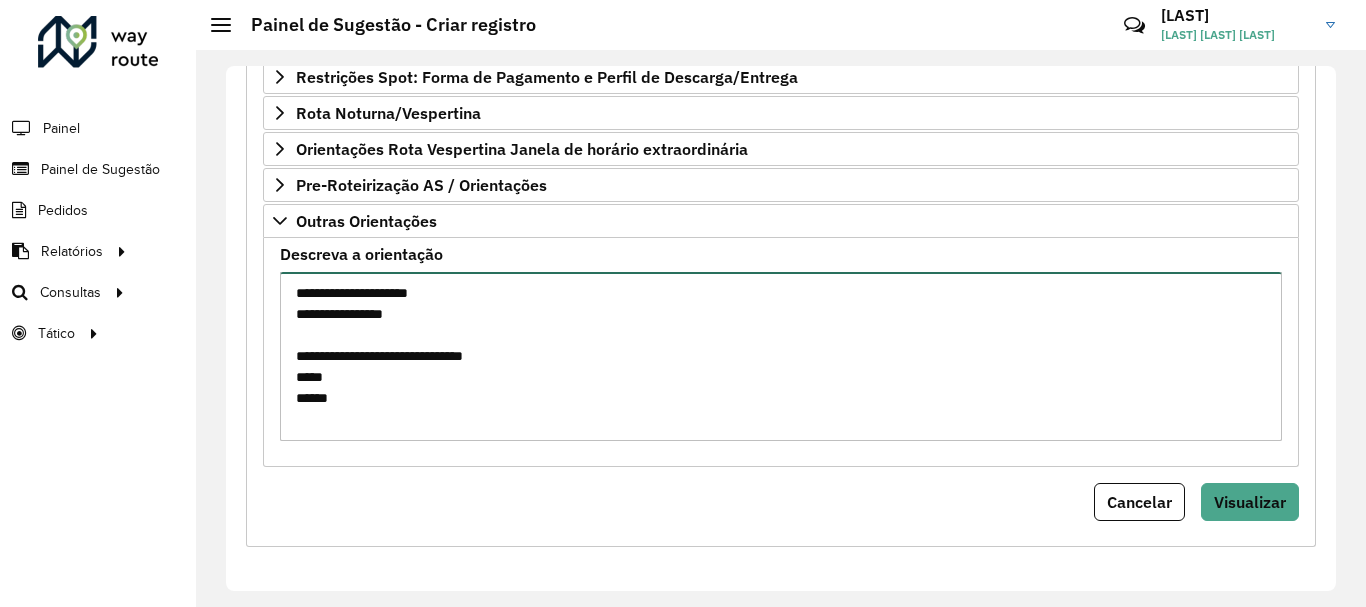 click on "**********" at bounding box center (781, 356) 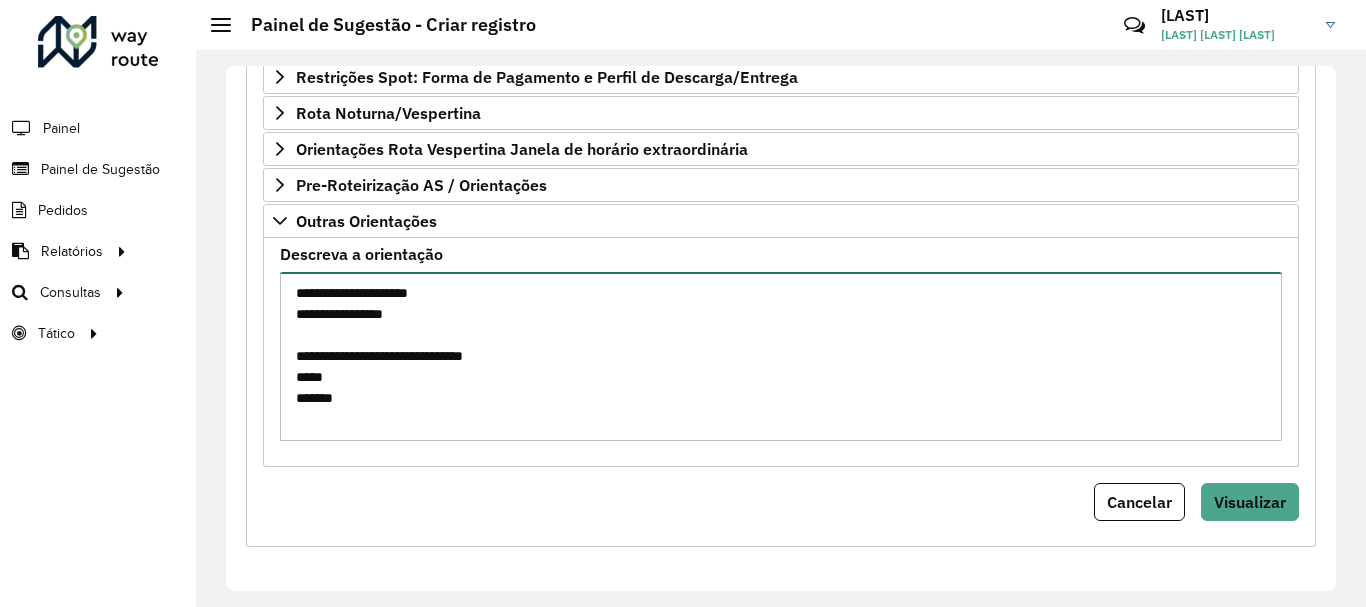 scroll, scrollTop: 8, scrollLeft: 0, axis: vertical 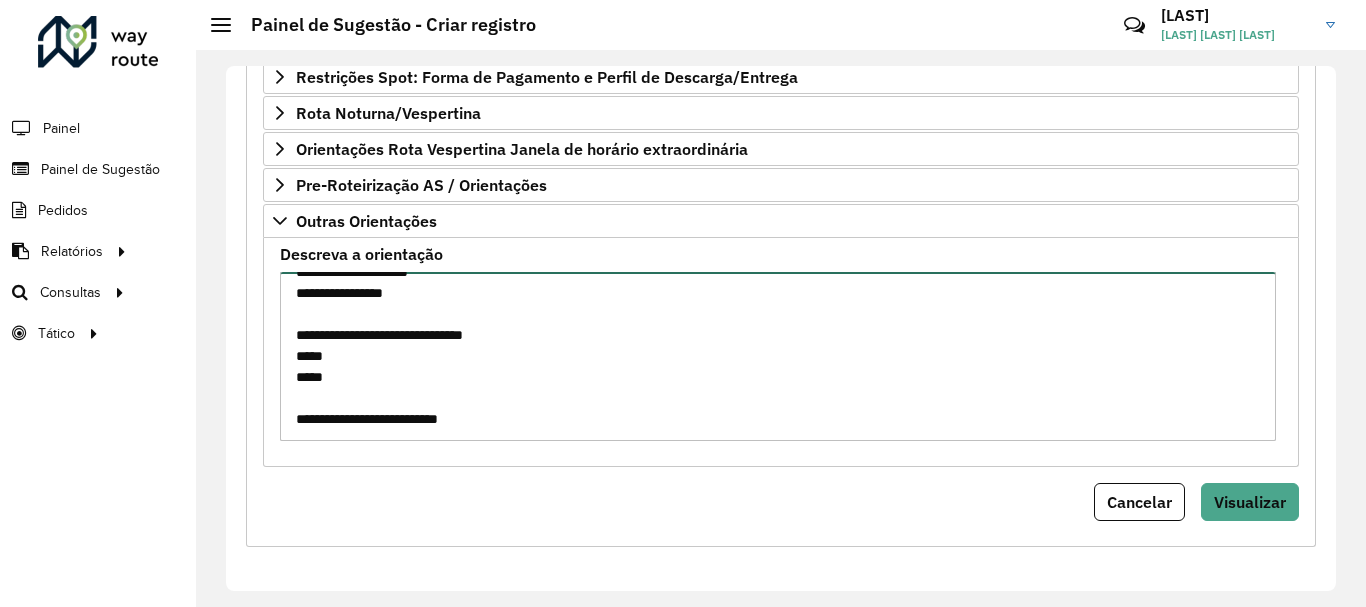 paste on "***
****
****
*****
****
*****
*****" 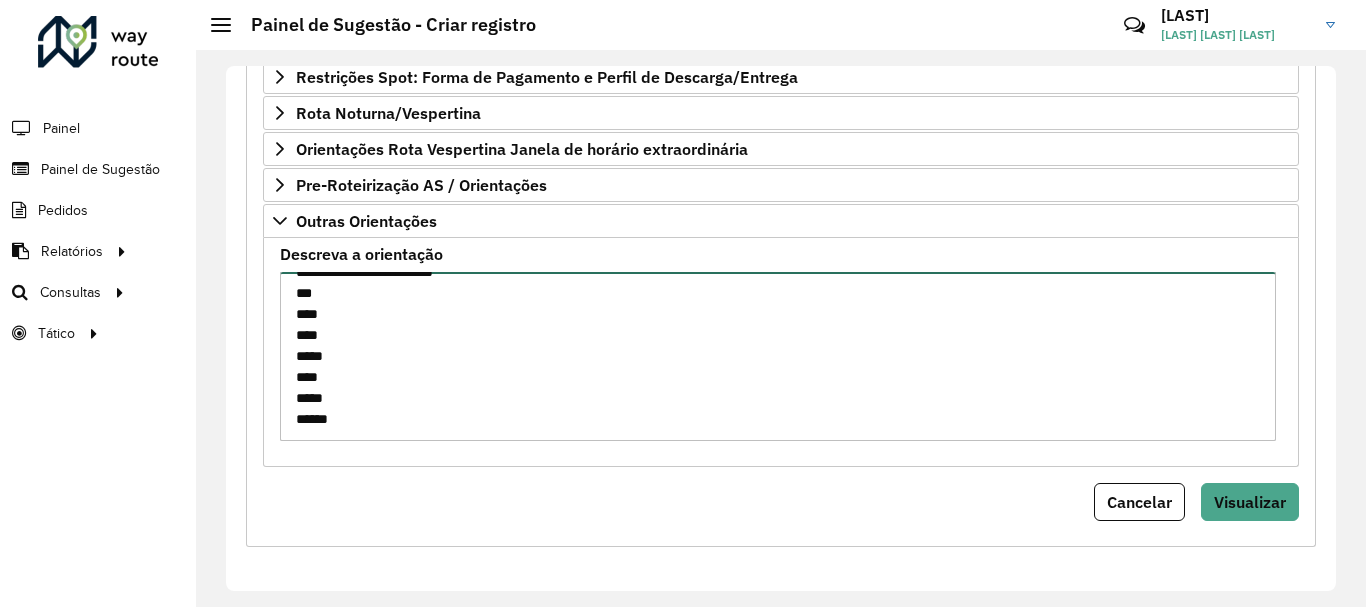 scroll, scrollTop: 76, scrollLeft: 0, axis: vertical 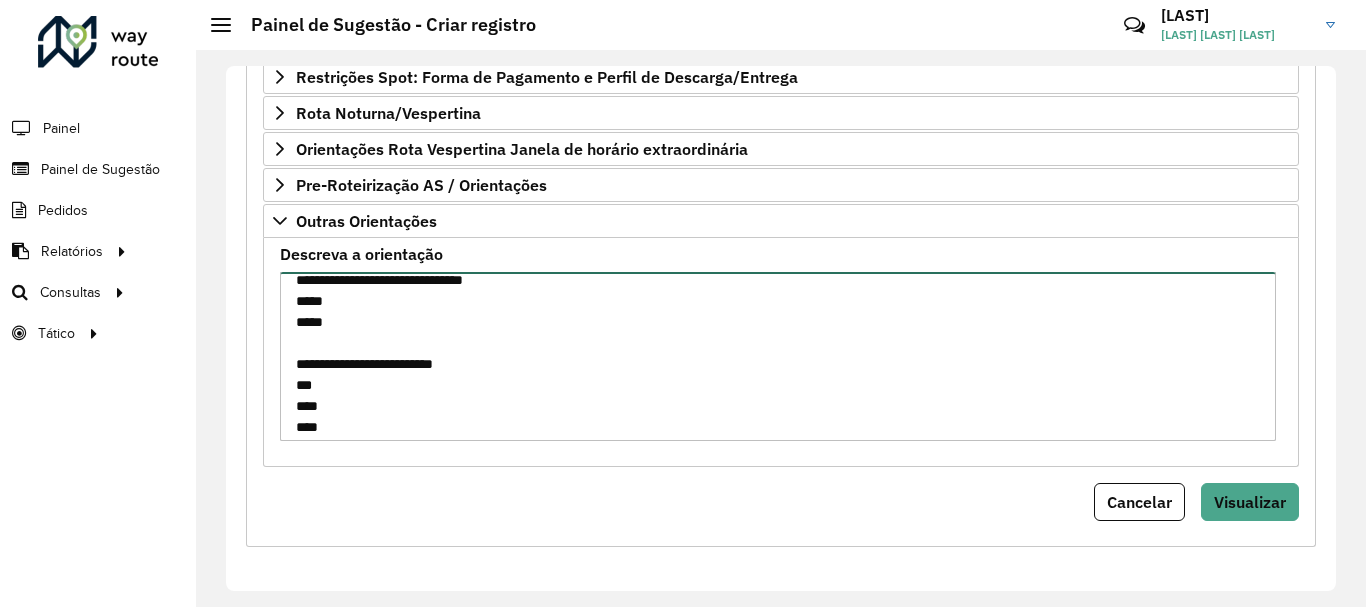 click on "**********" at bounding box center (778, 356) 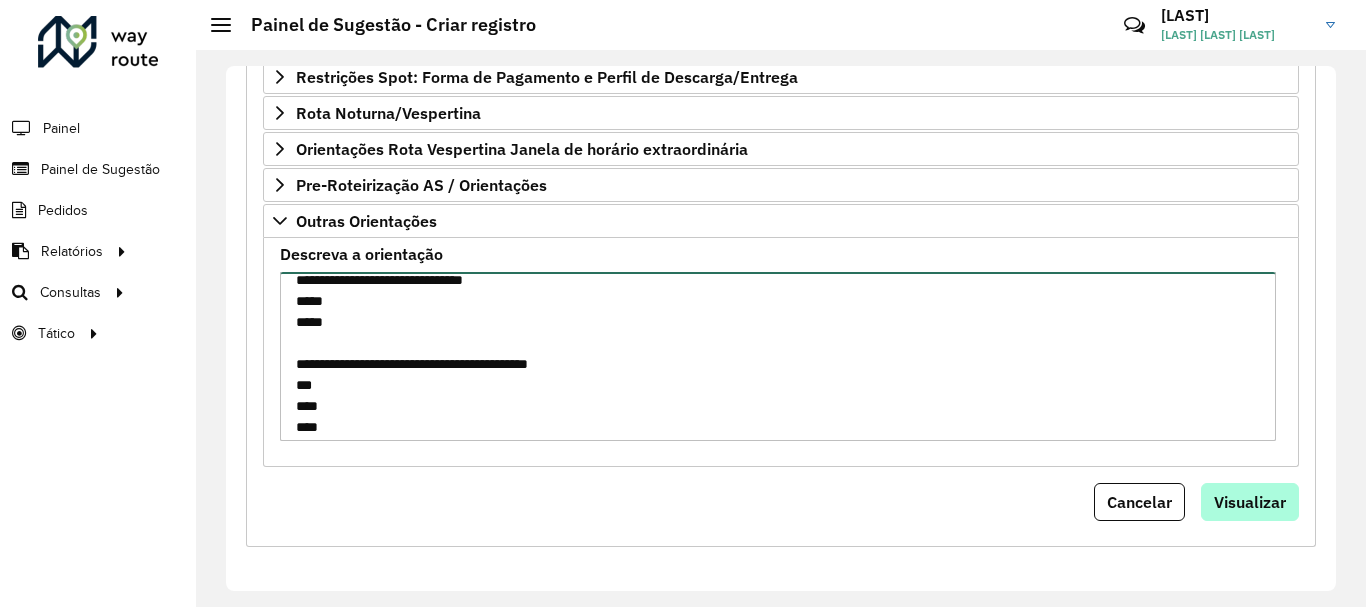 type on "**********" 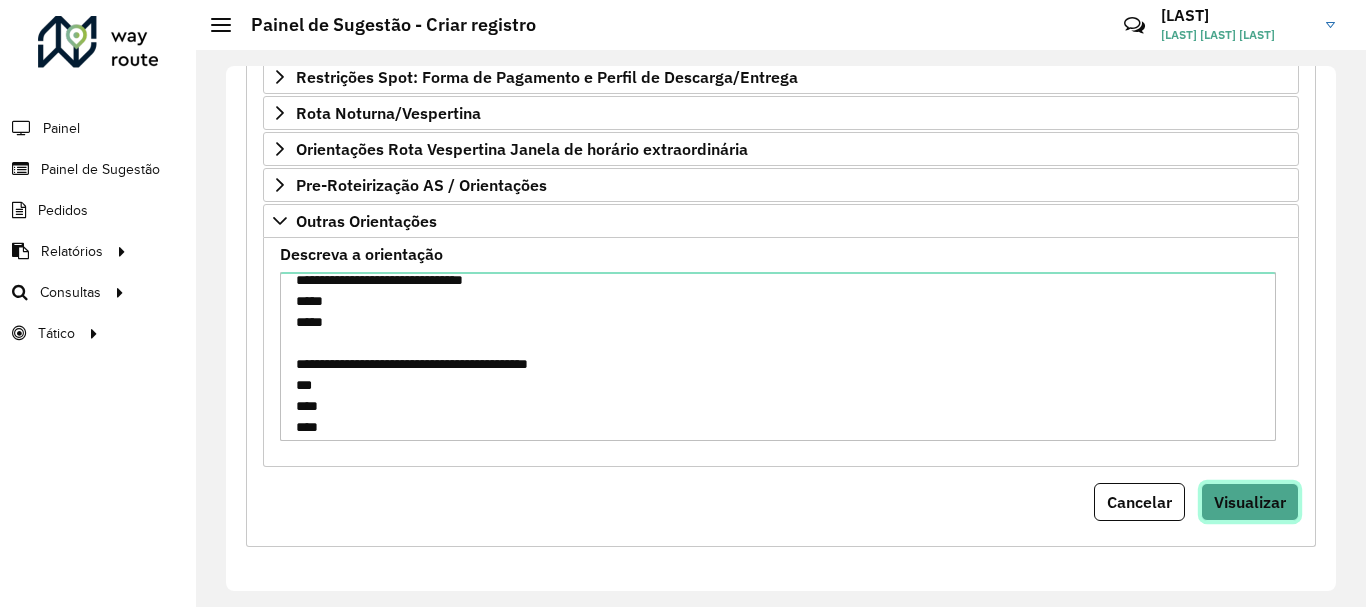 click on "Visualizar" at bounding box center [1250, 502] 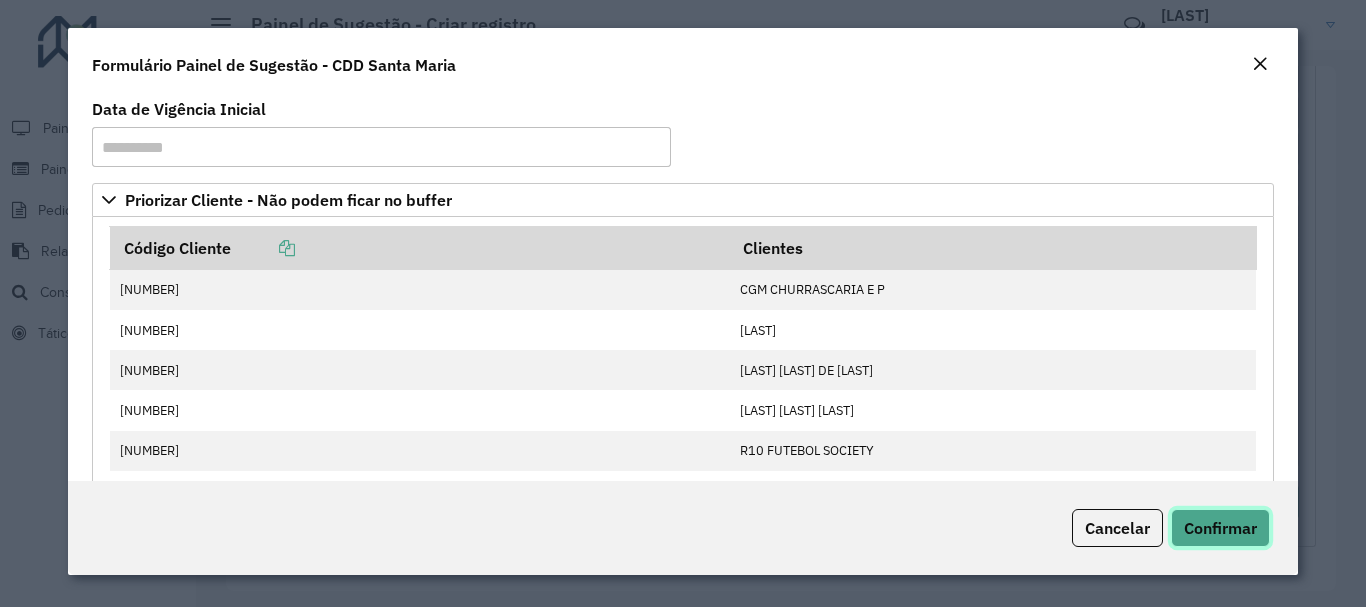 click on "Confirmar" 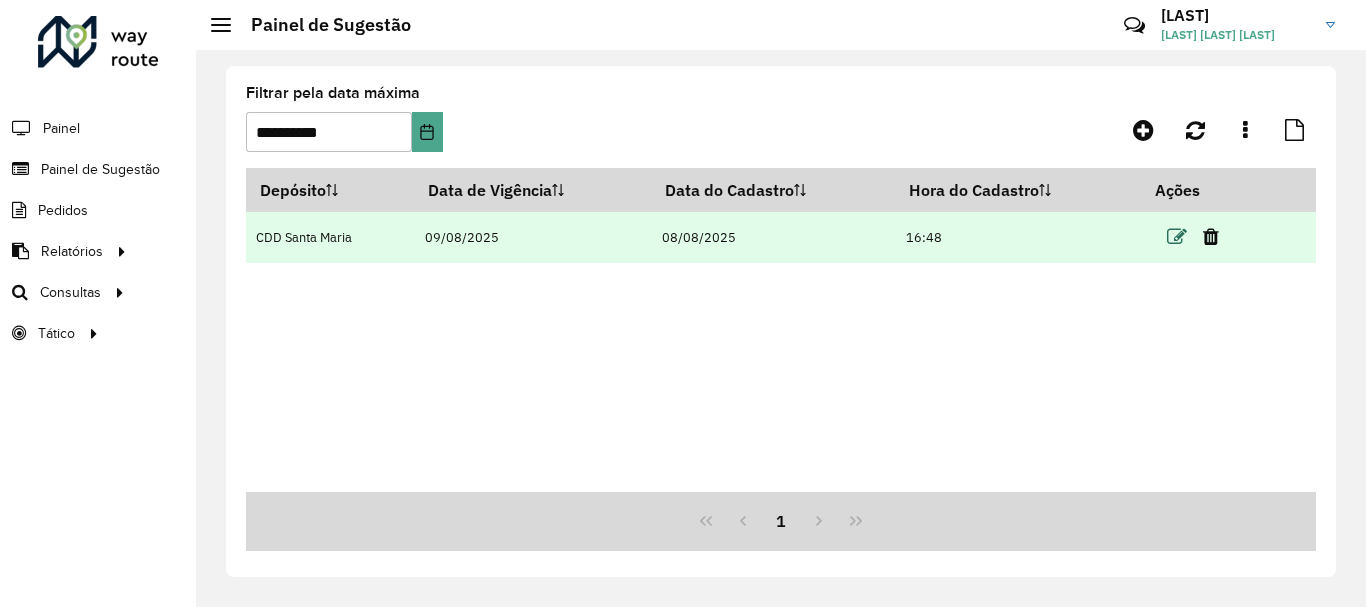 click at bounding box center [1177, 237] 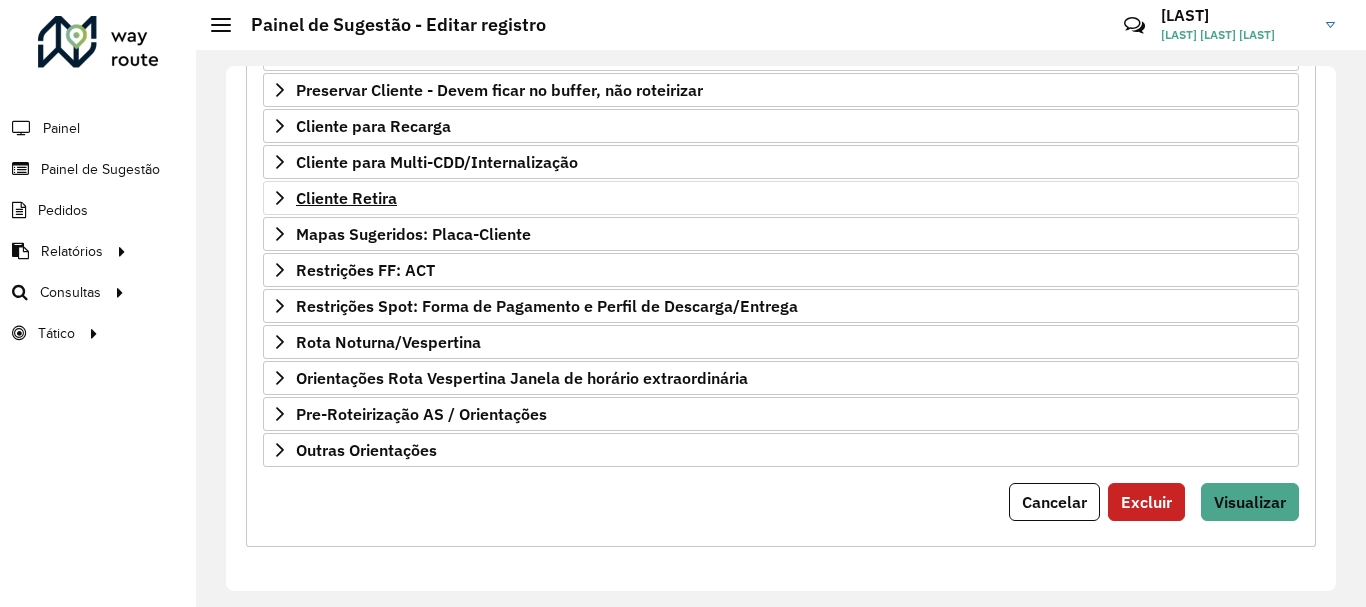 scroll, scrollTop: 290, scrollLeft: 0, axis: vertical 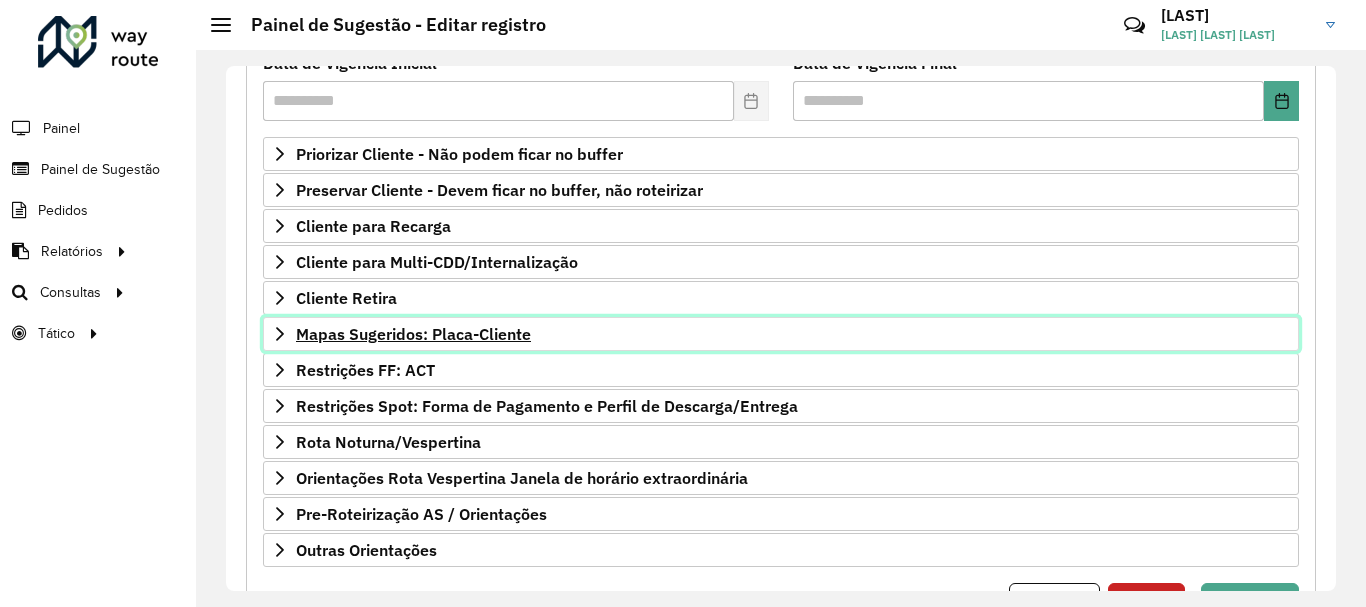 click on "Mapas Sugeridos: Placa-Cliente" at bounding box center (781, 334) 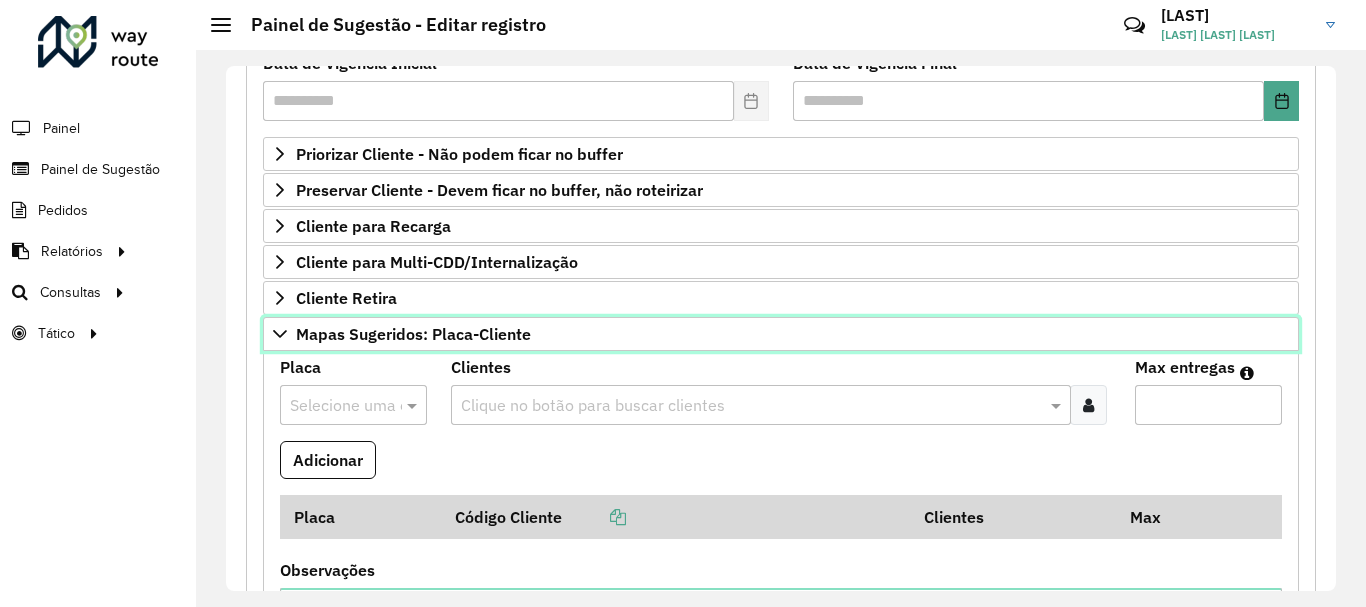 scroll, scrollTop: 590, scrollLeft: 0, axis: vertical 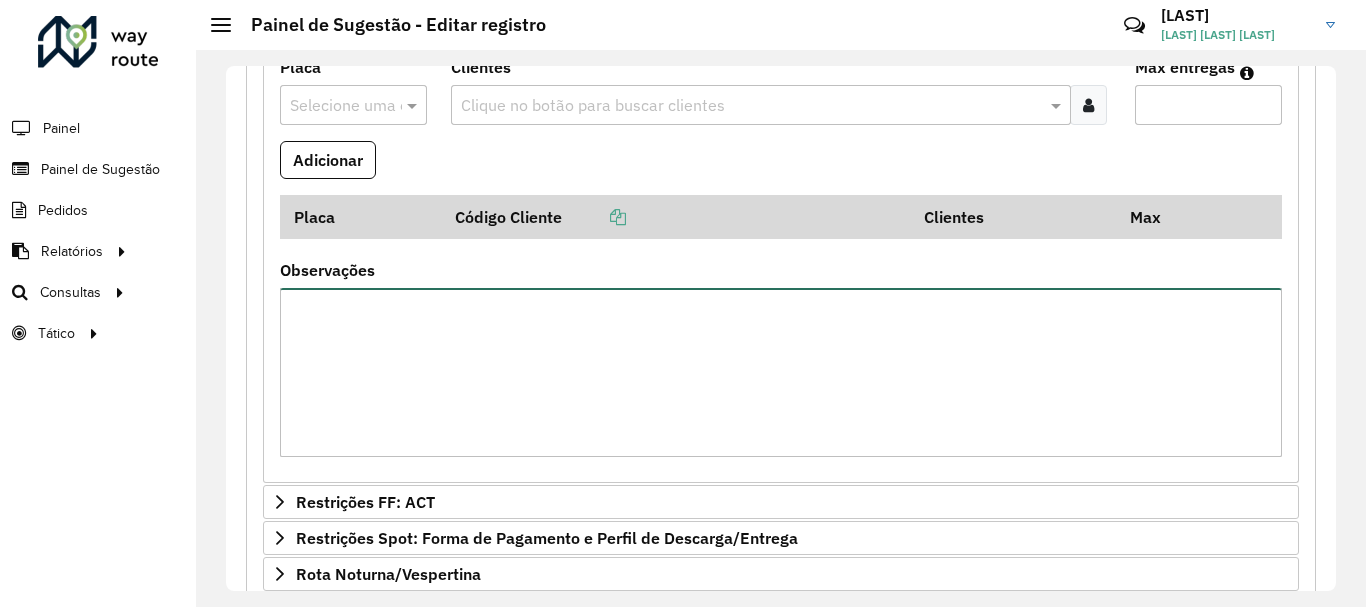 click on "Observações" at bounding box center [781, 372] 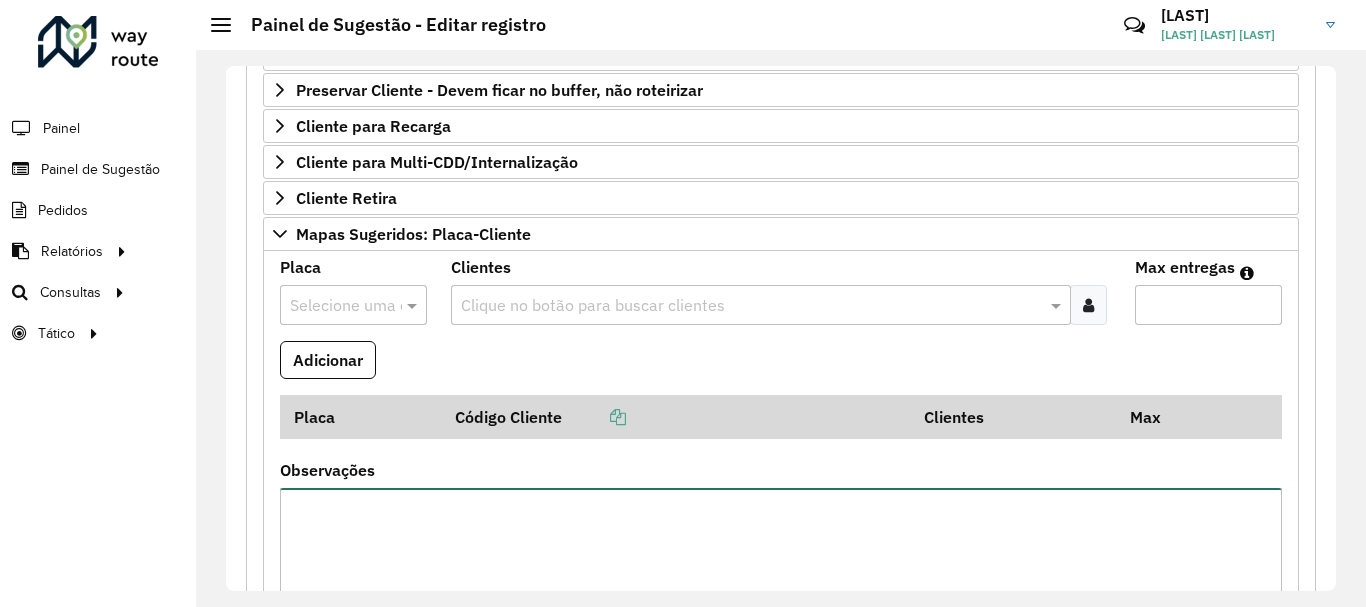 paste on "*****
*****" 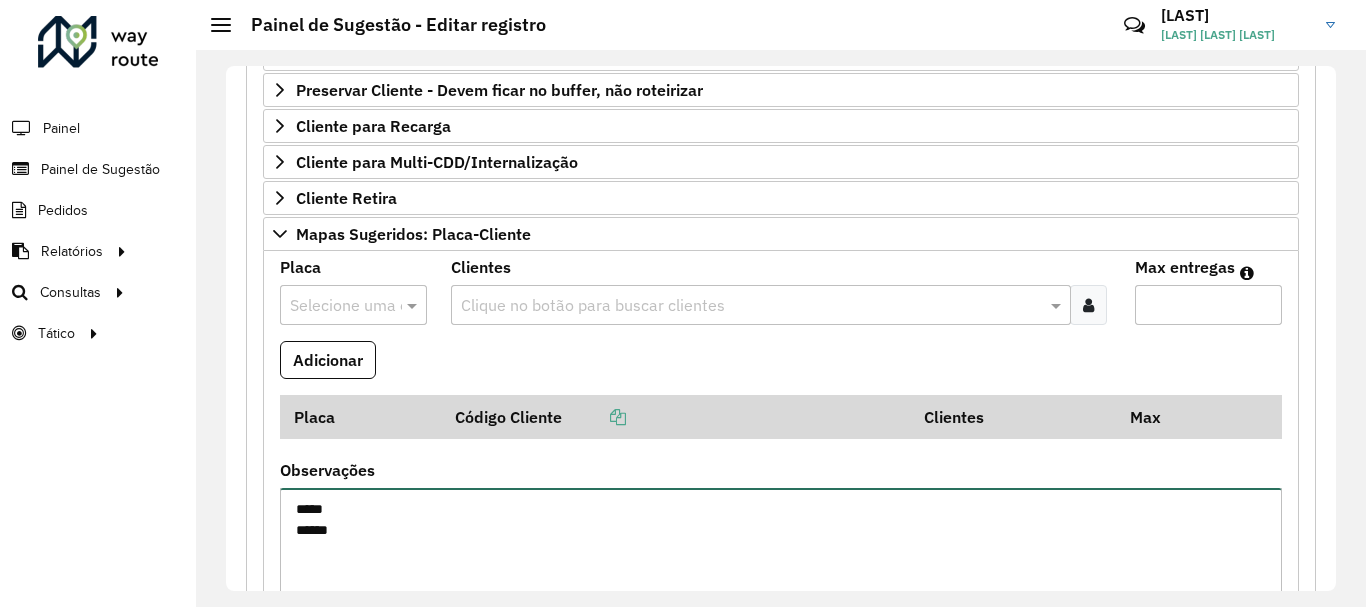 click on "*****
*****" at bounding box center [781, 572] 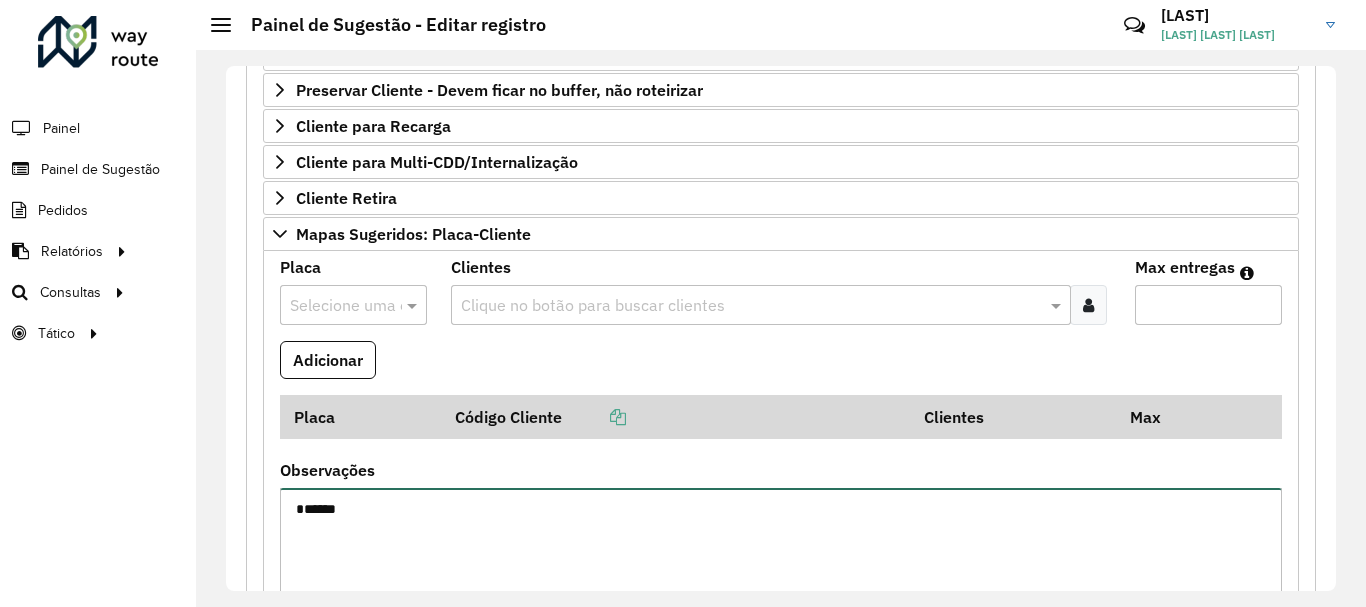 type on "*****" 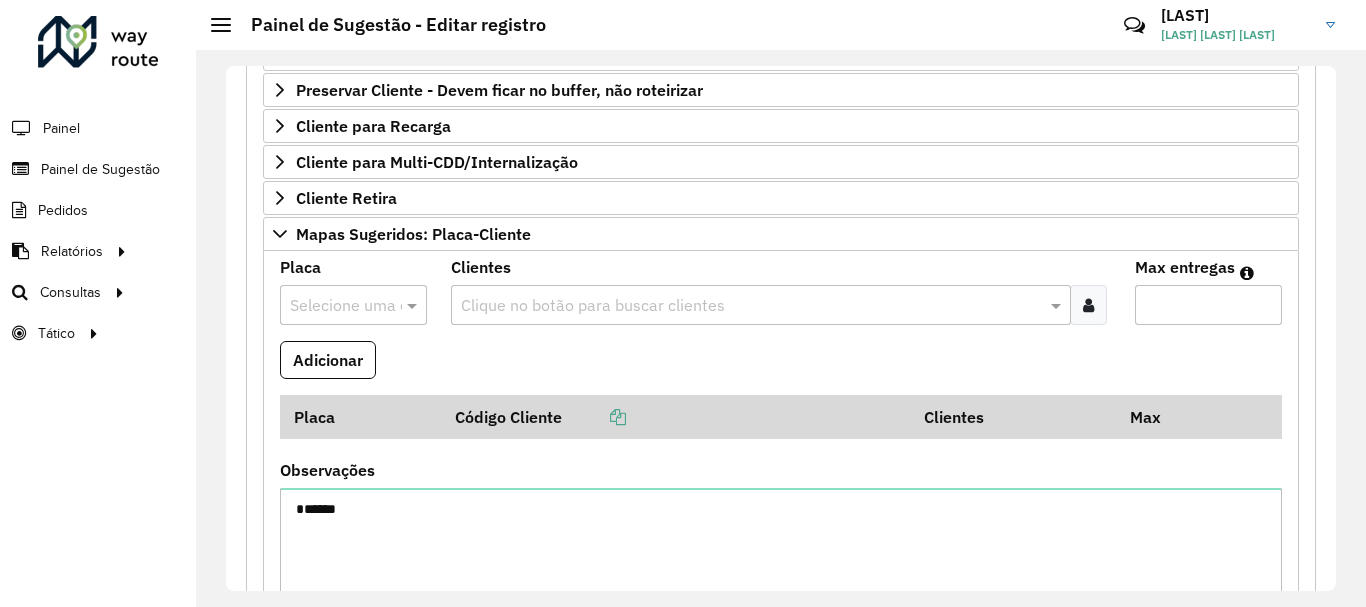 click at bounding box center (333, 306) 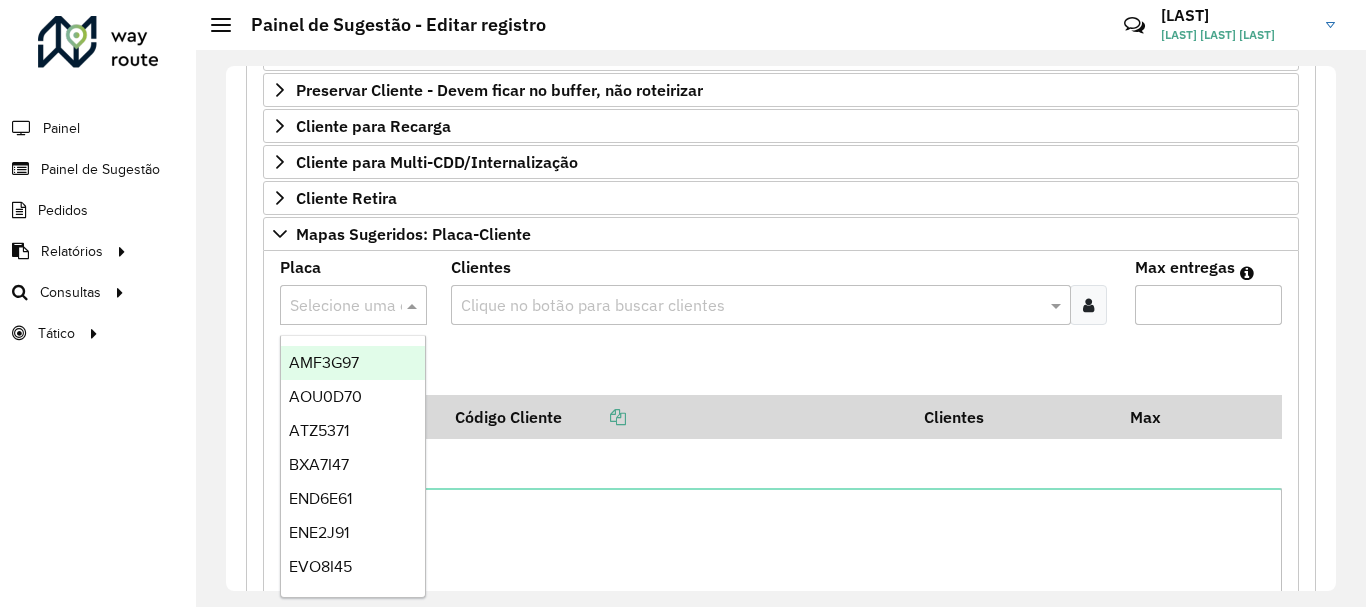 paste on "*****" 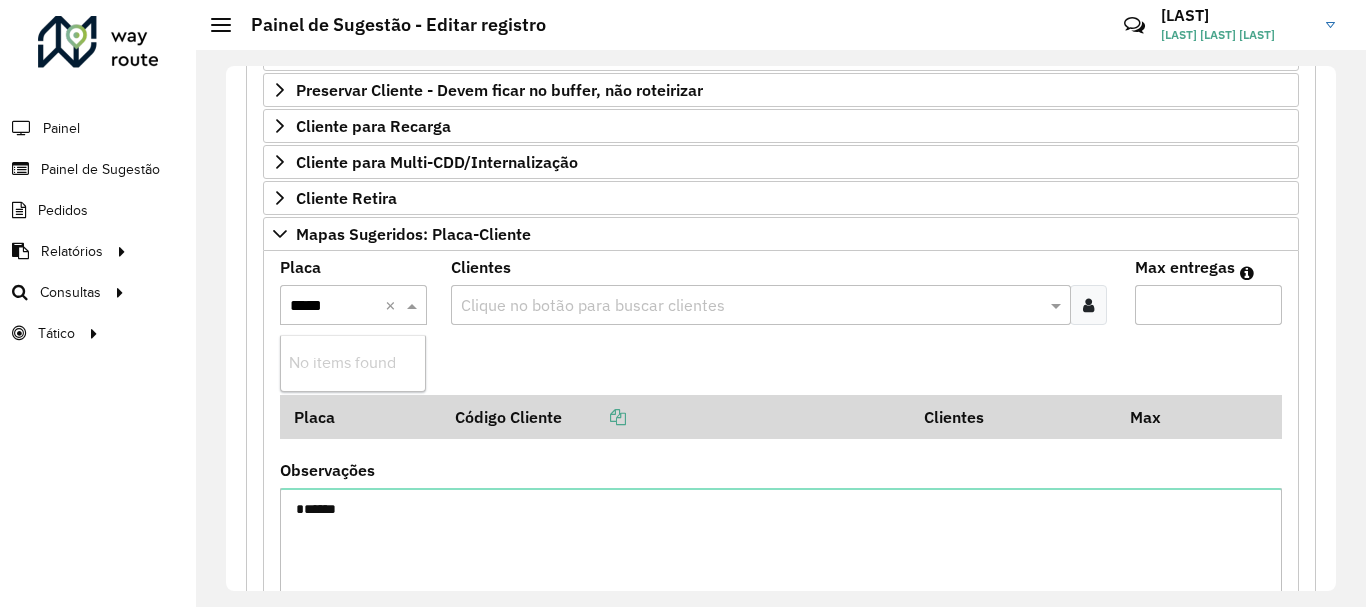 type 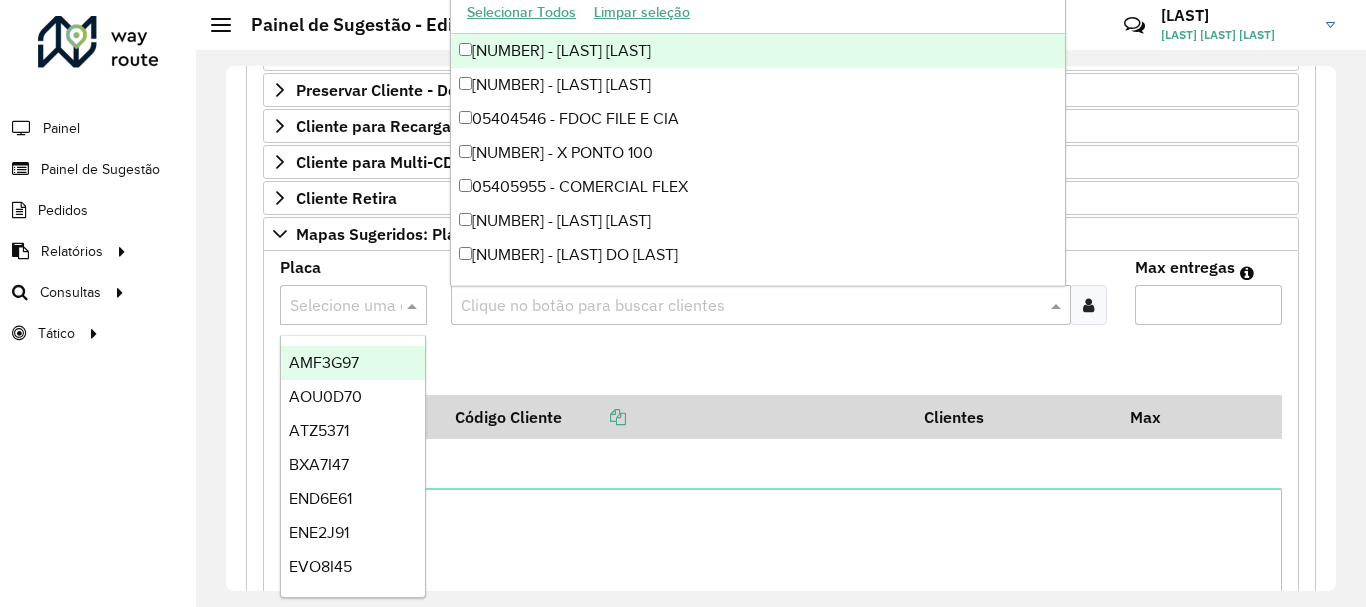 click at bounding box center [751, 306] 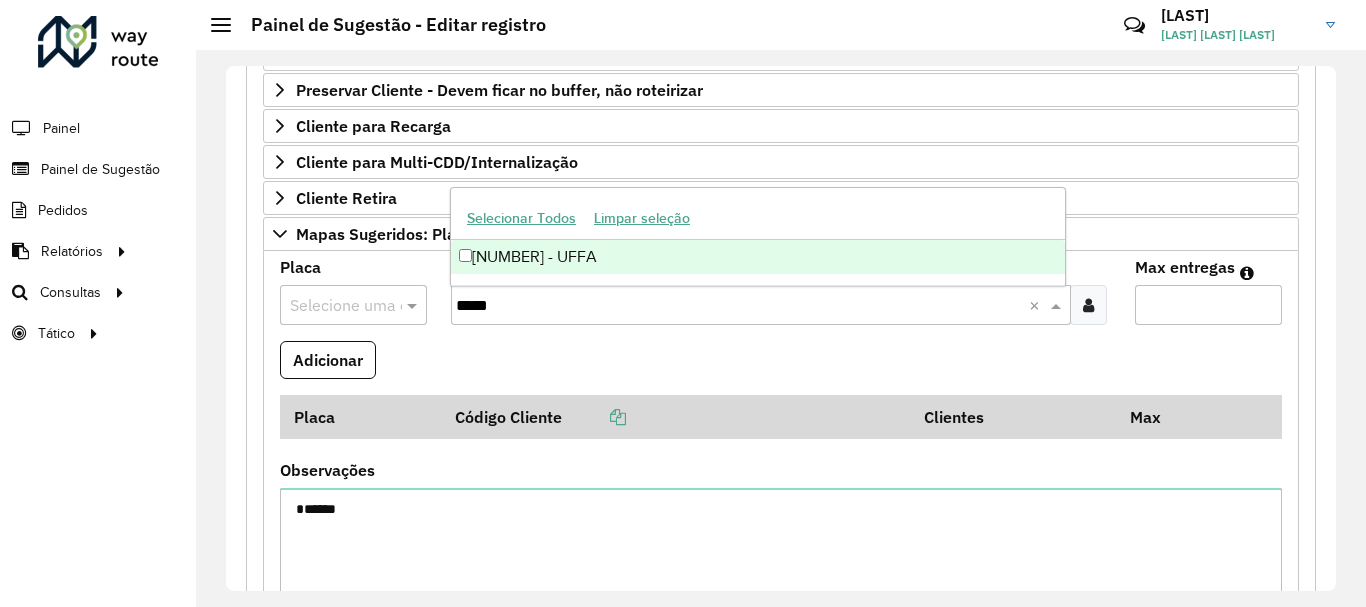 click on "[NUMBER] - UFFA" at bounding box center [758, 257] 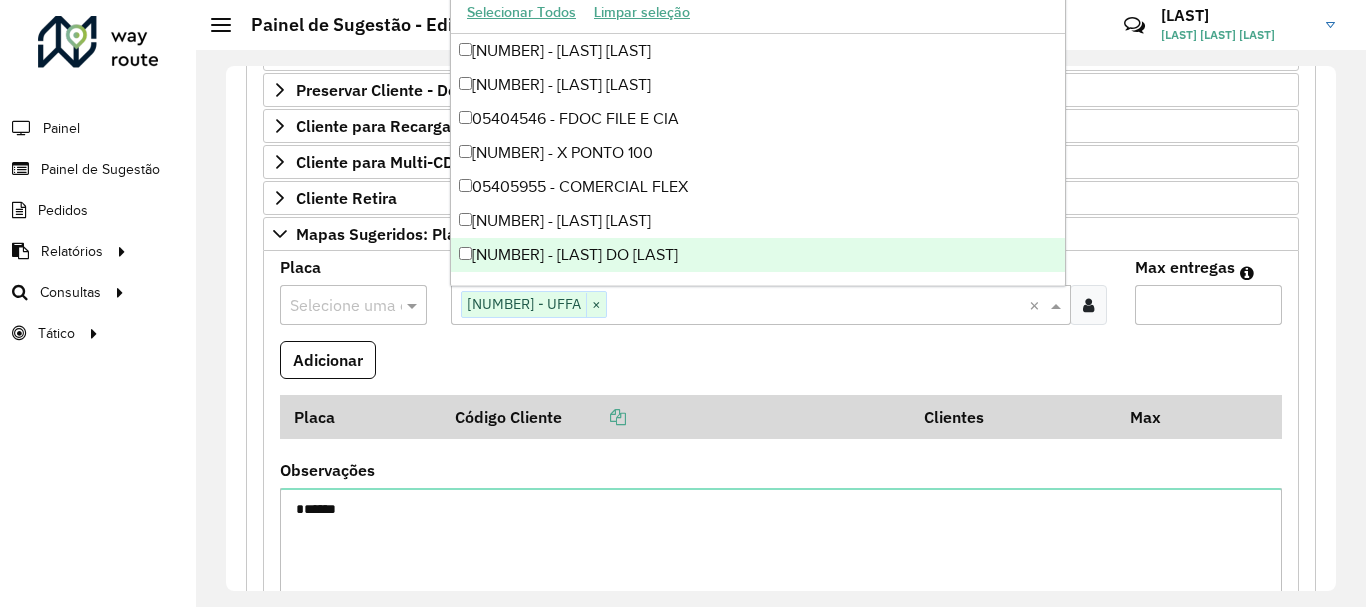 click on "Max entregas" at bounding box center (1208, 300) 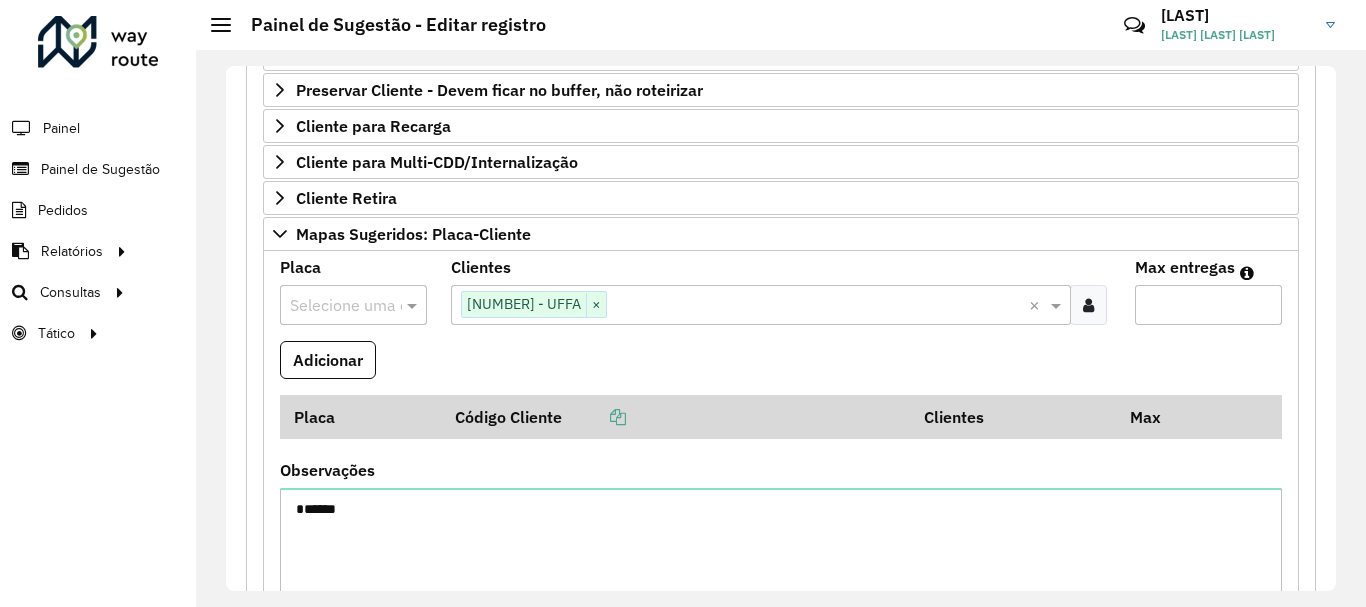 click on "Max entregas" at bounding box center [1208, 305] 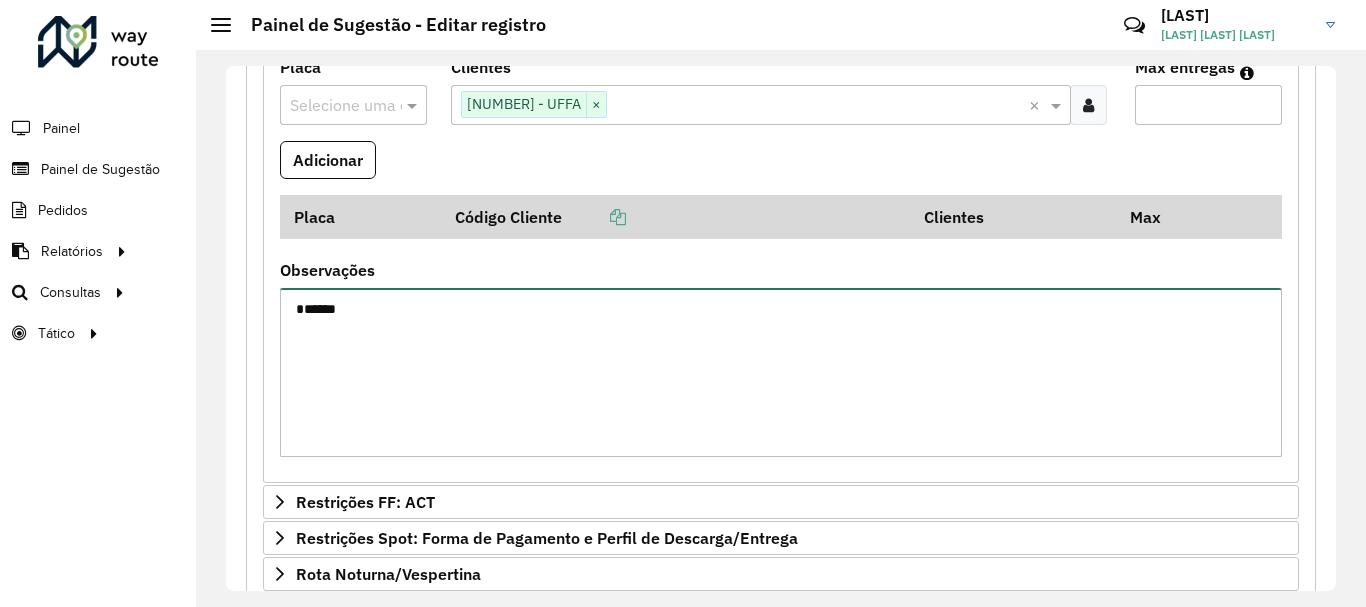 click on "*****" at bounding box center [781, 372] 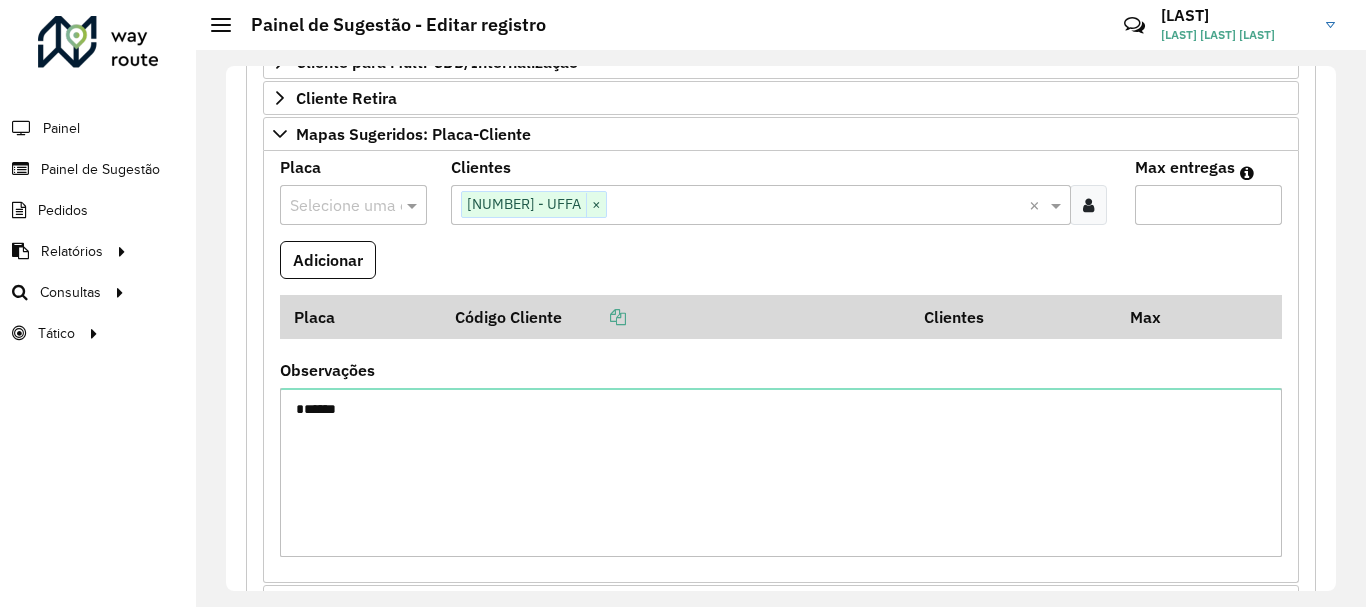 click at bounding box center (333, 206) 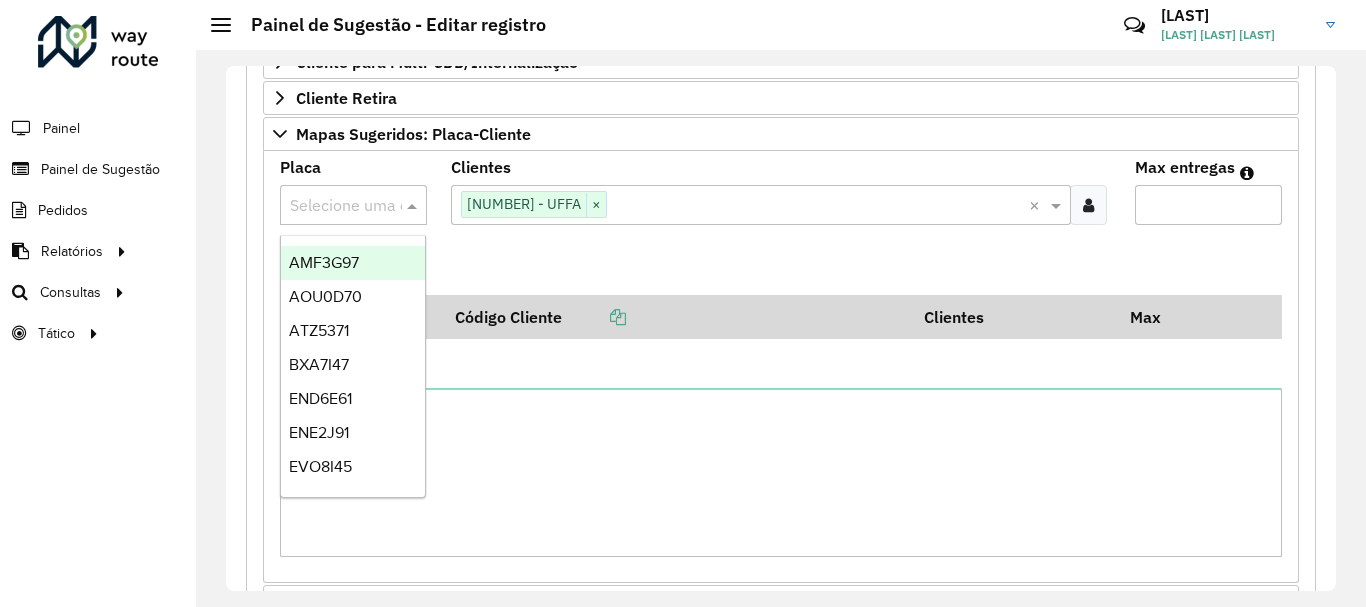 paste on "*******" 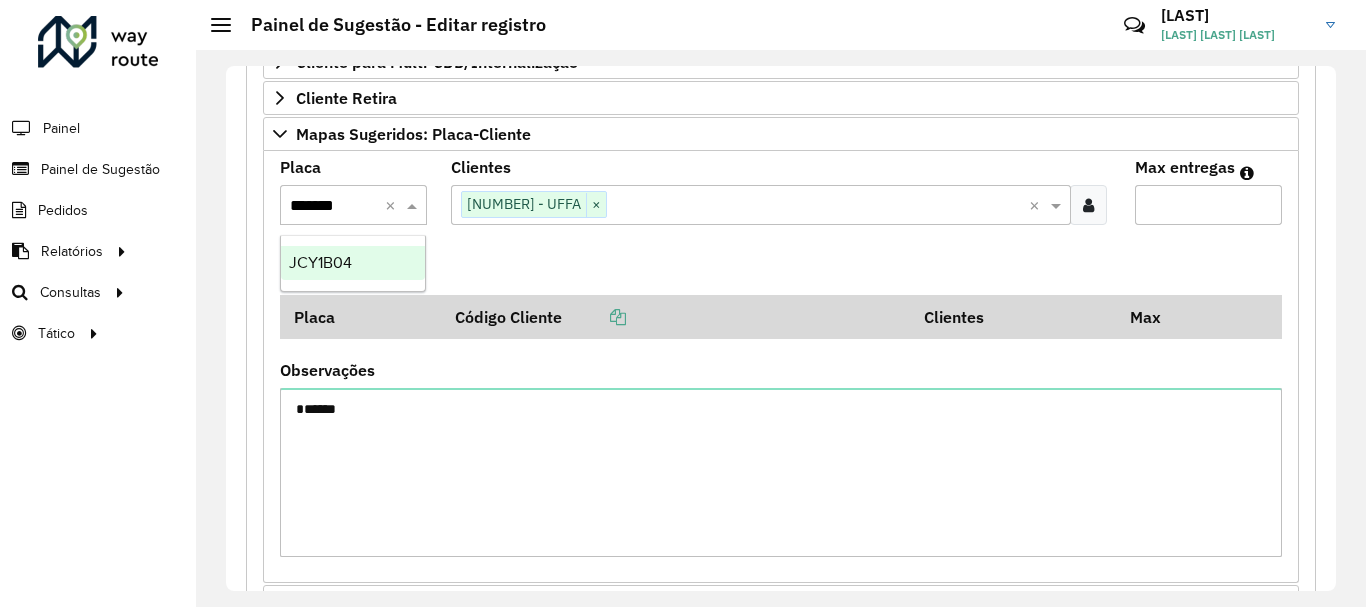 click on "JCY1B04" at bounding box center [353, 263] 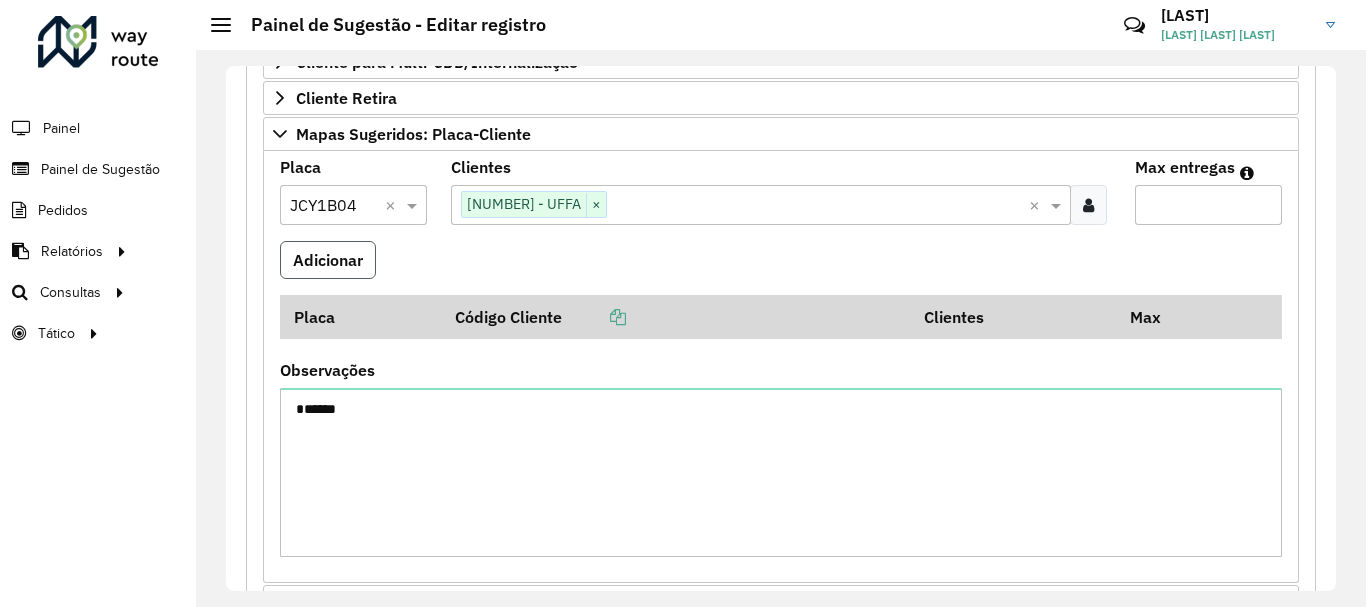 click on "Adicionar" at bounding box center [328, 260] 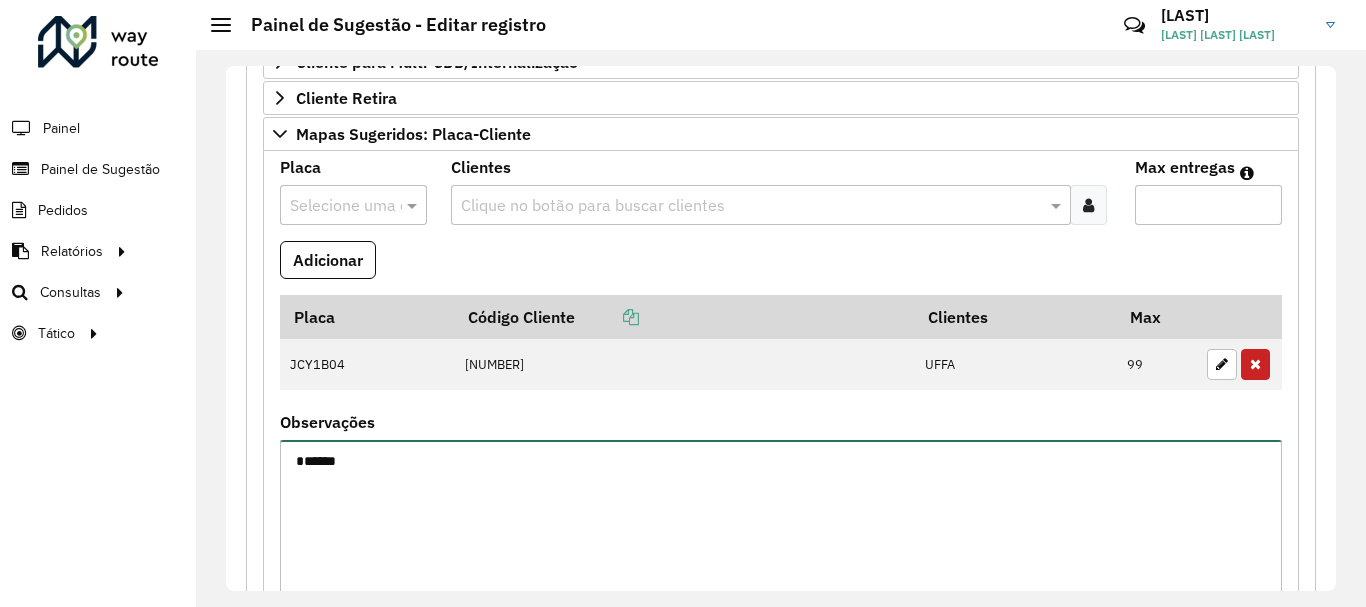 click on "*****" at bounding box center (781, 524) 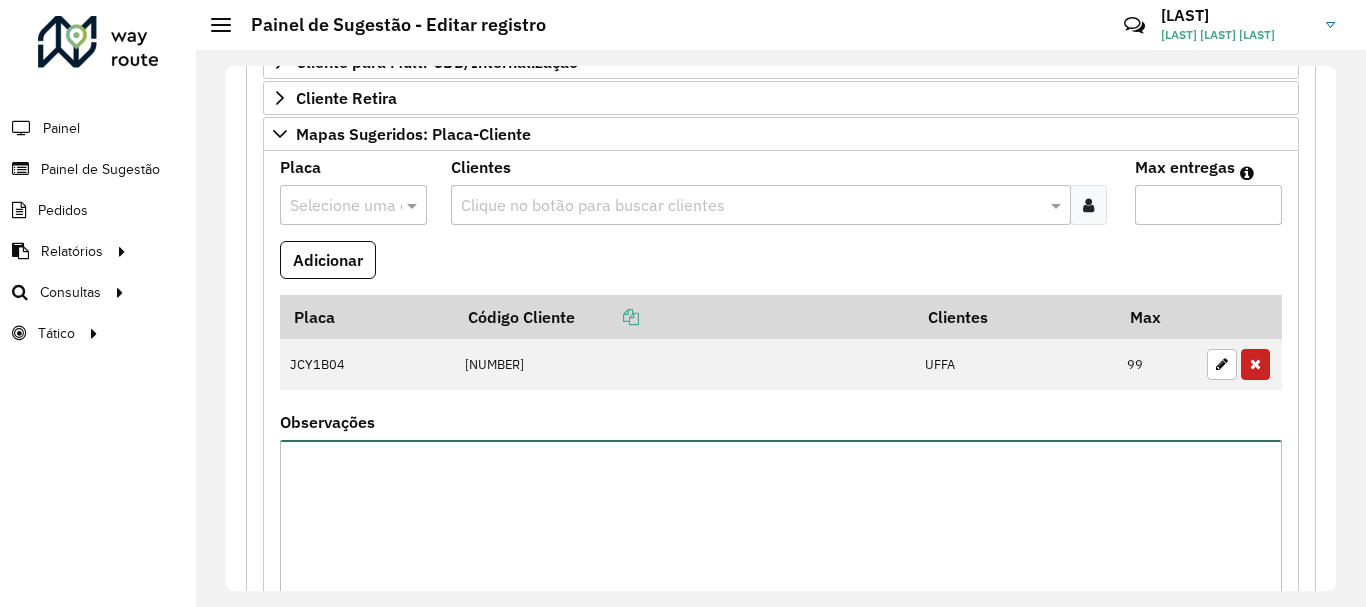 type 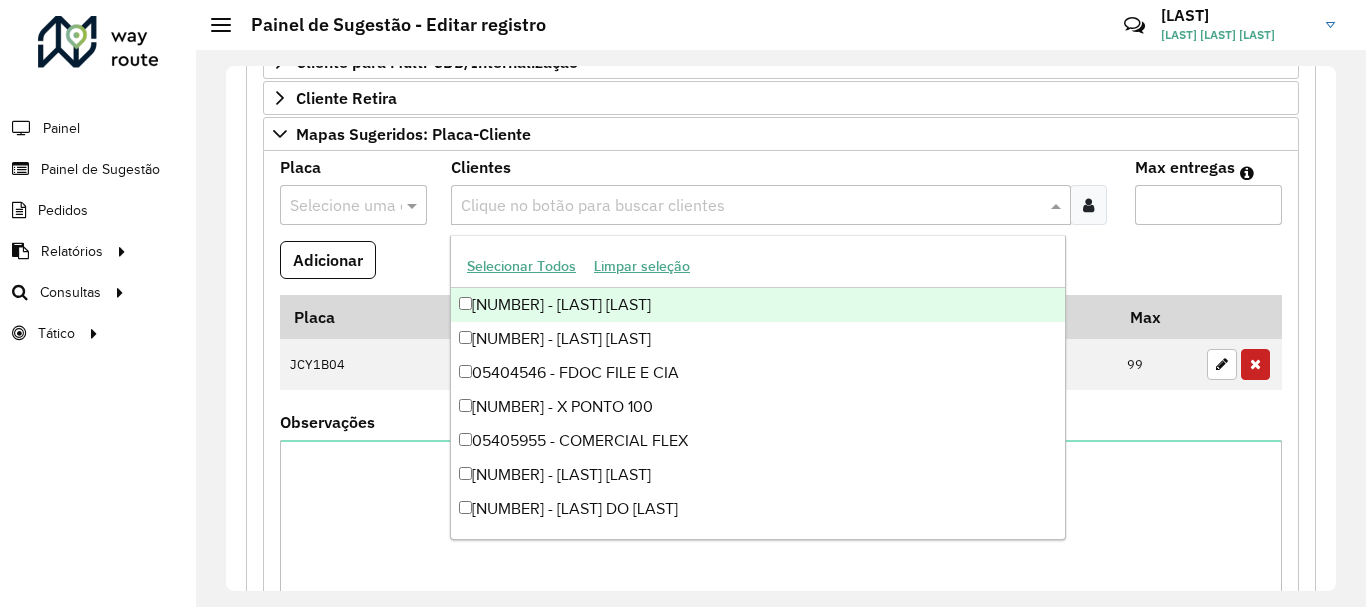 click at bounding box center (751, 206) 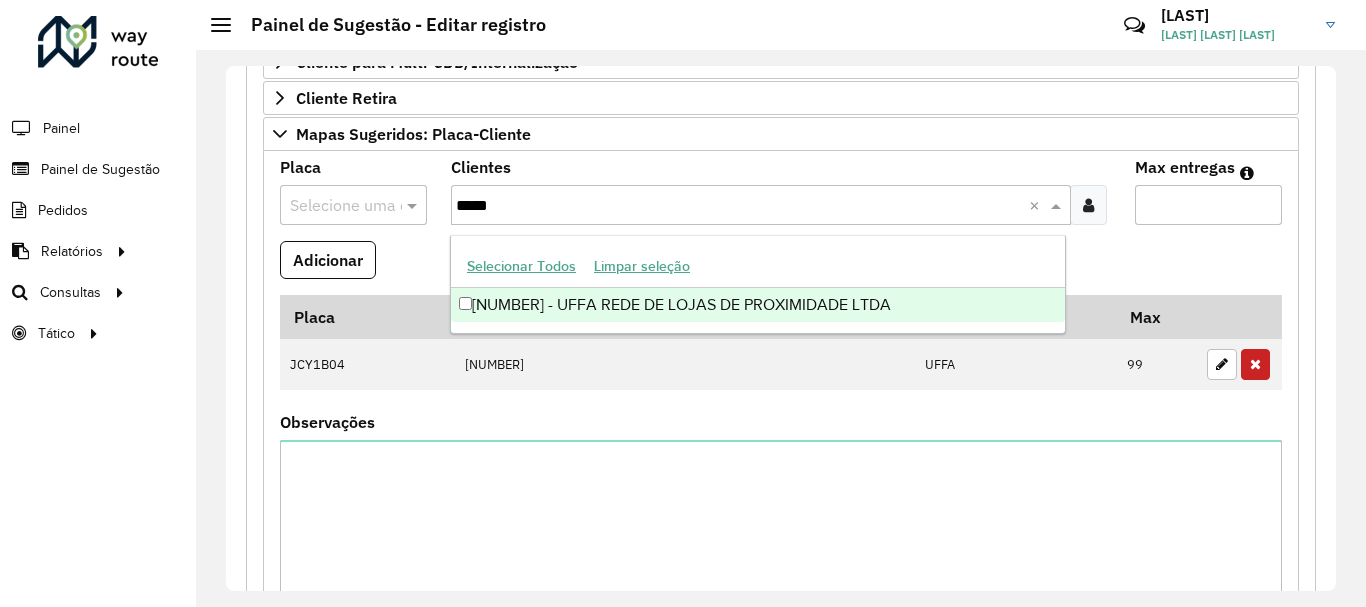 type on "*****" 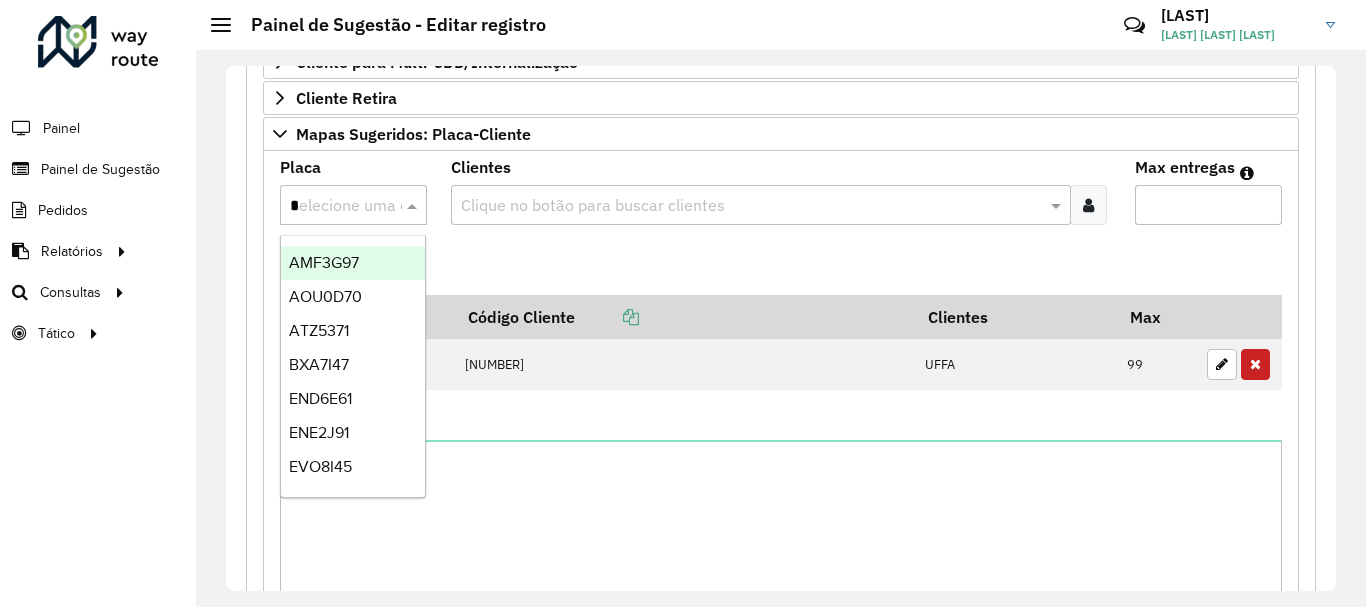 type on "**" 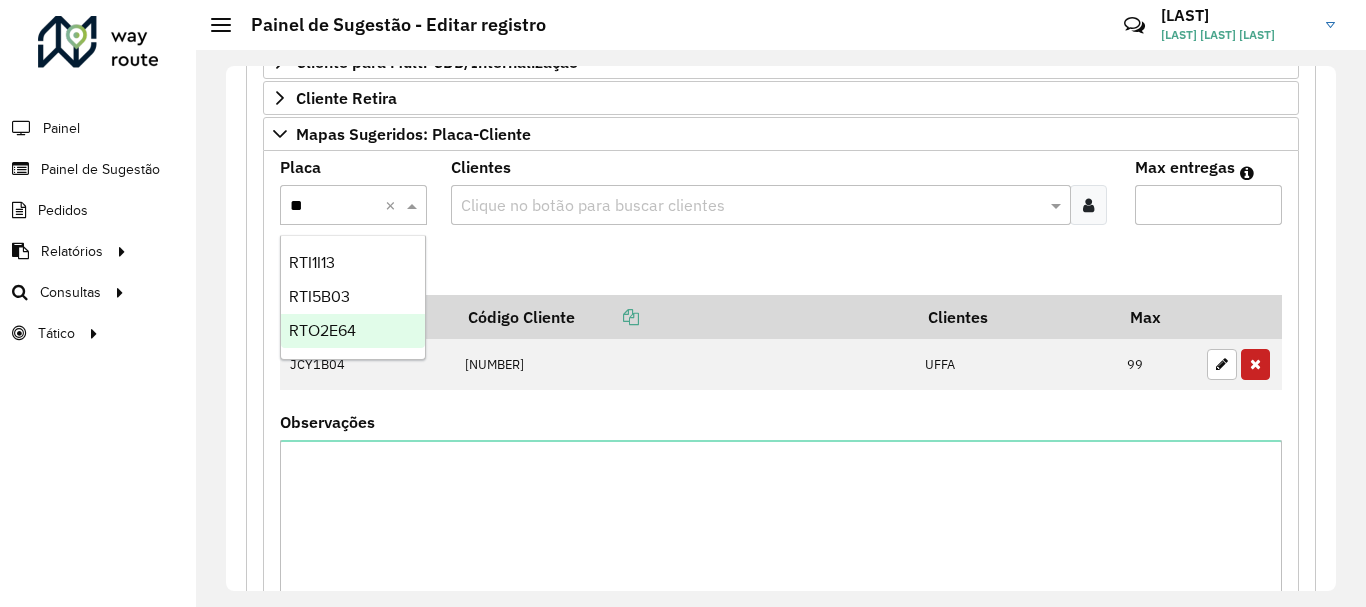 click on "RTO2E64" at bounding box center (353, 331) 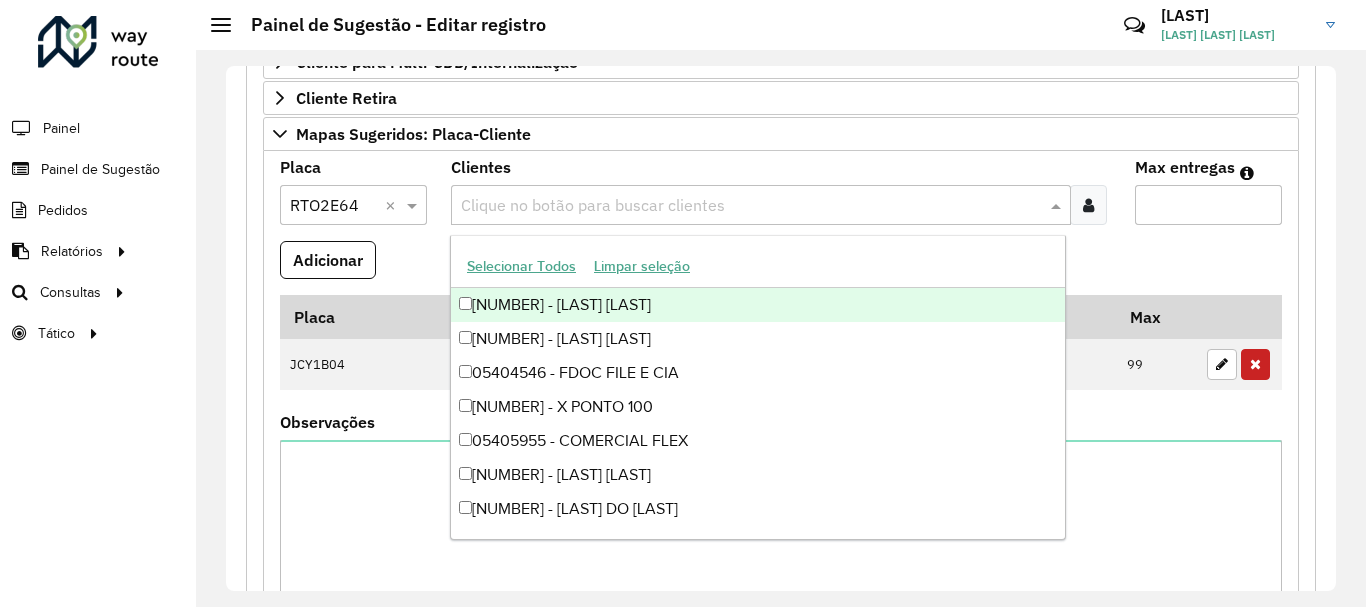 click at bounding box center (751, 206) 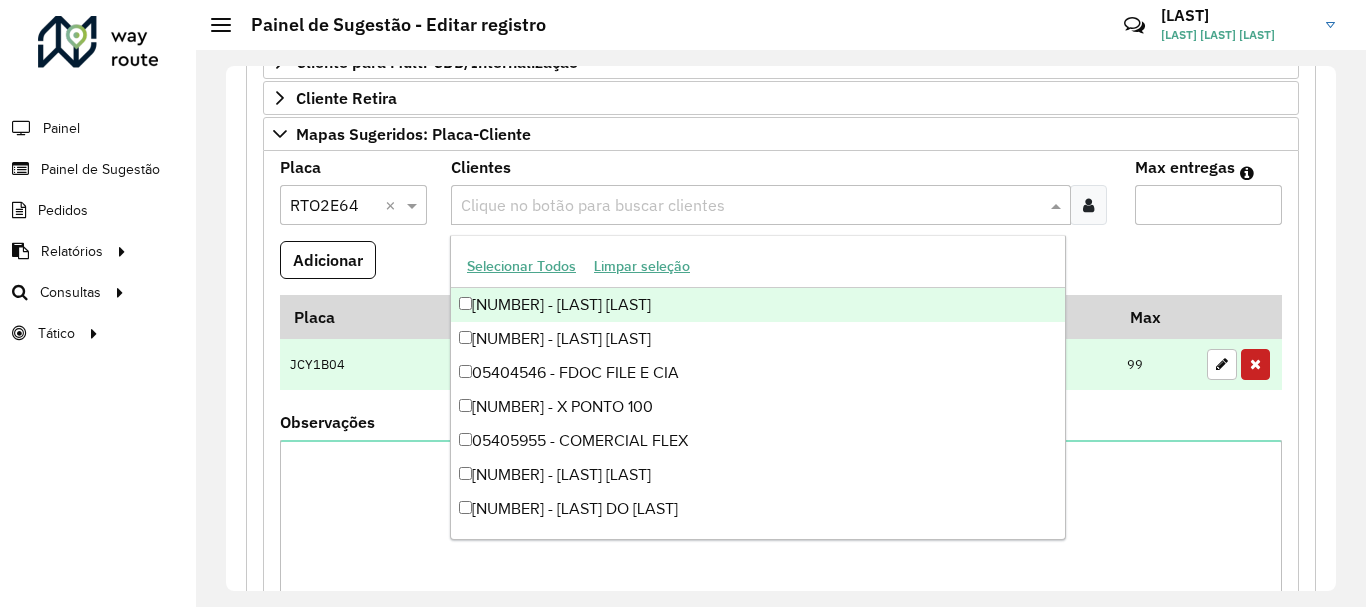 type on "*****" 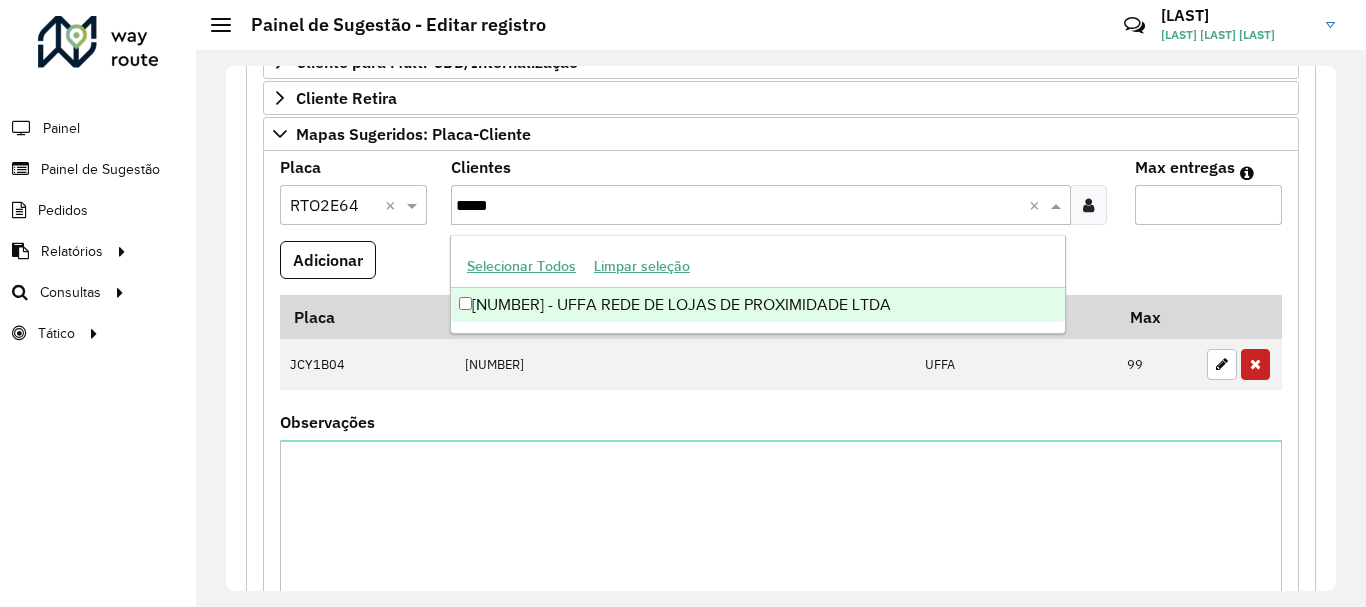 click on "[NUMBER] - UFFA REDE DE LOJAS DE PROXIMIDADE LTDA" at bounding box center (758, 305) 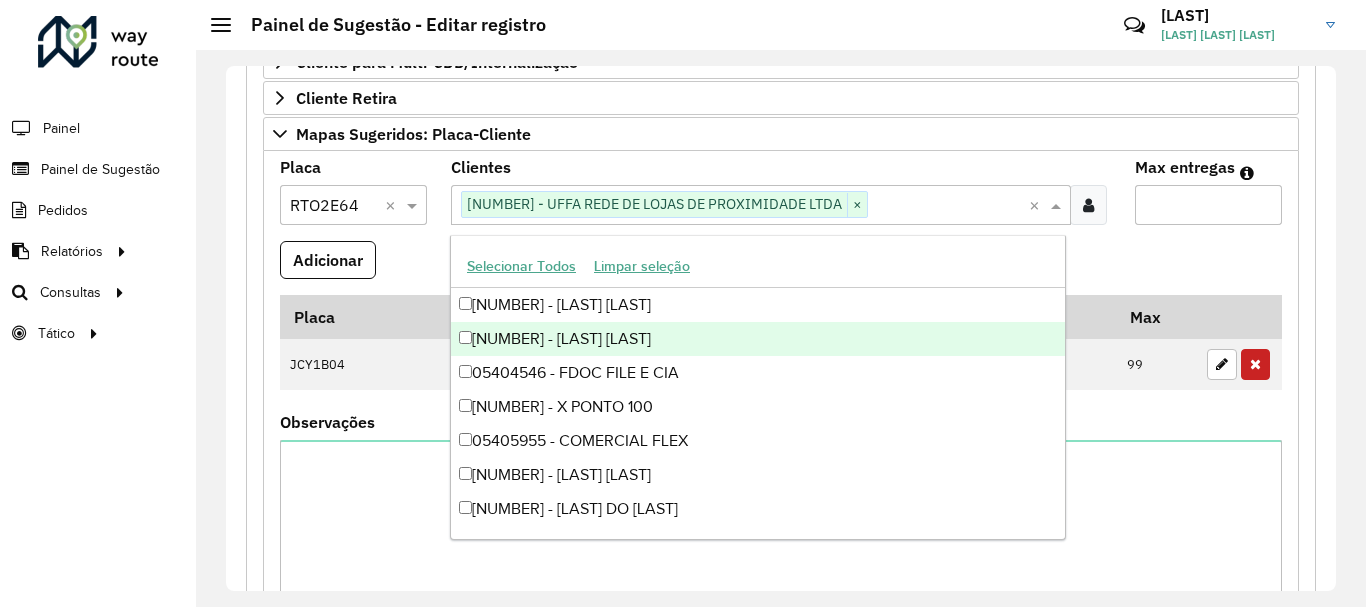 click on "Max entregas" at bounding box center (1208, 205) 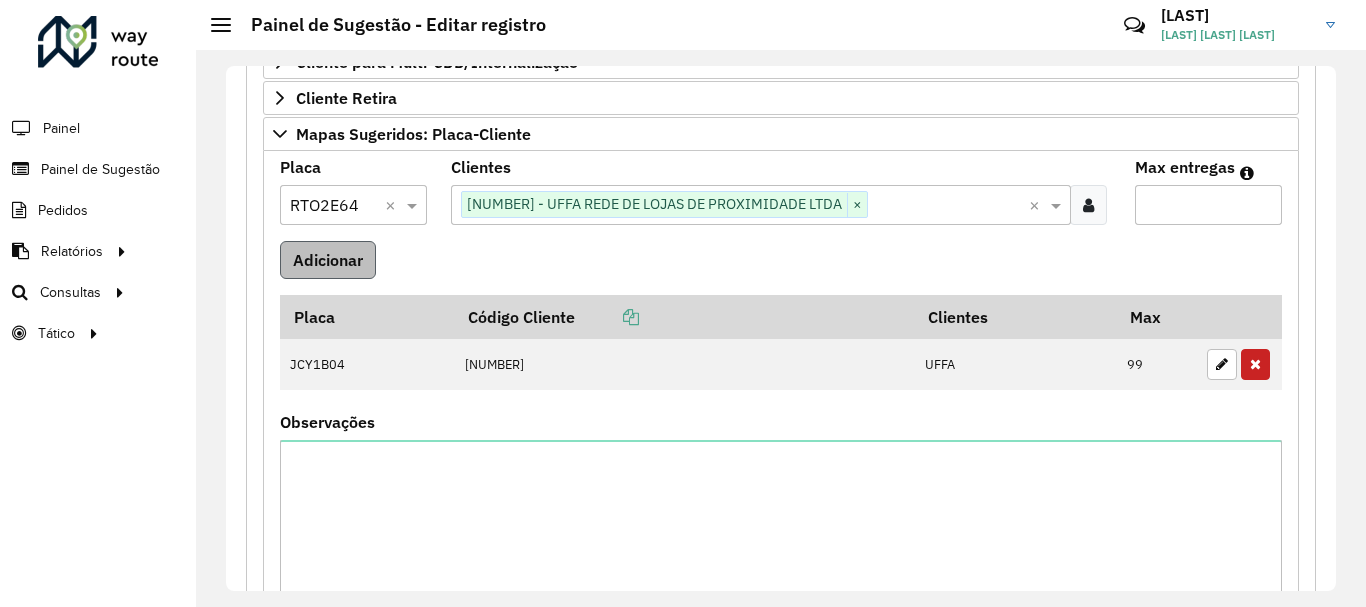 type on "*" 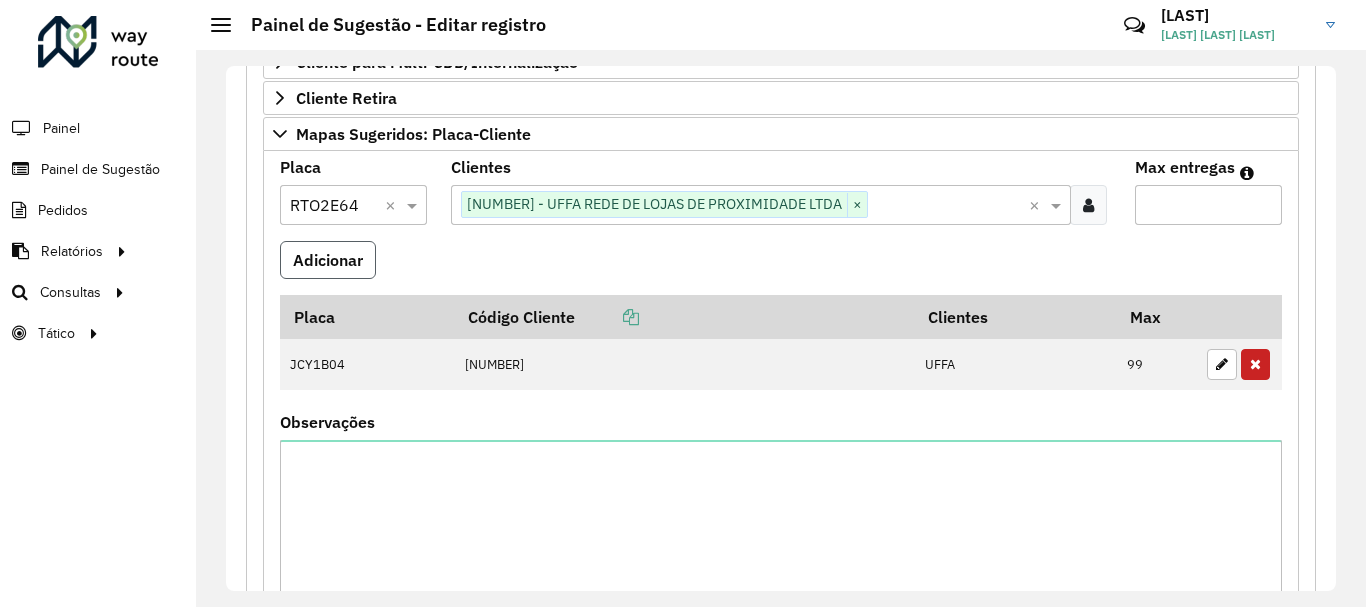 click on "Adicionar" at bounding box center [328, 260] 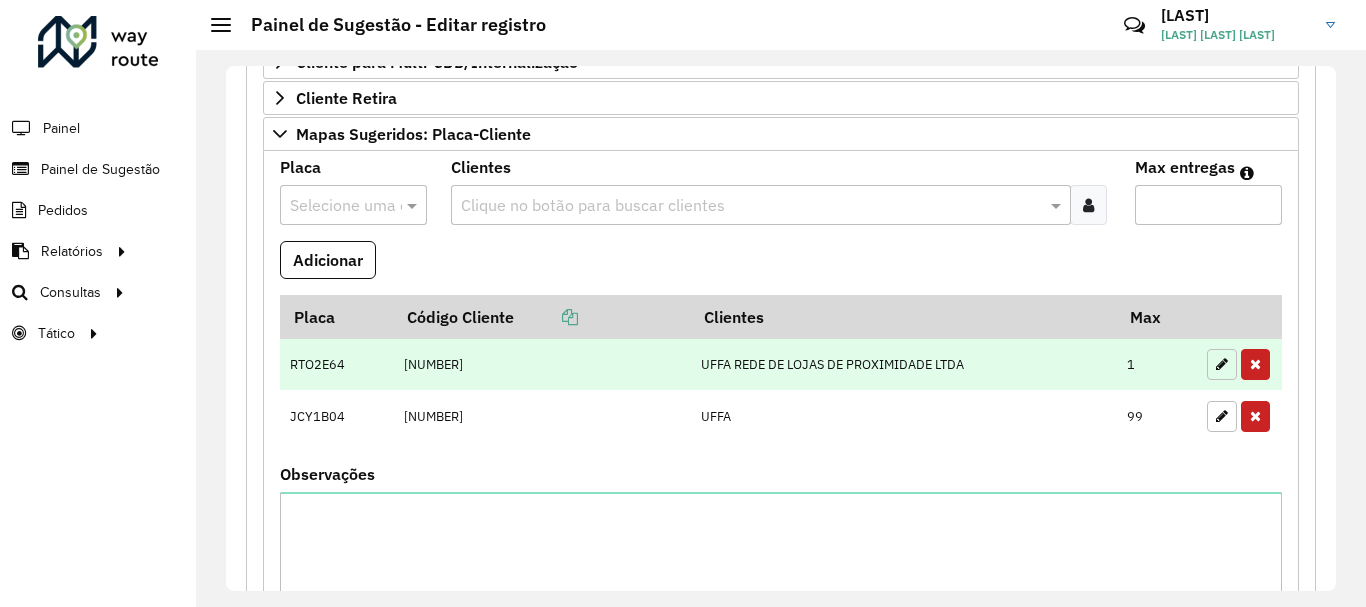 click at bounding box center [1222, 364] 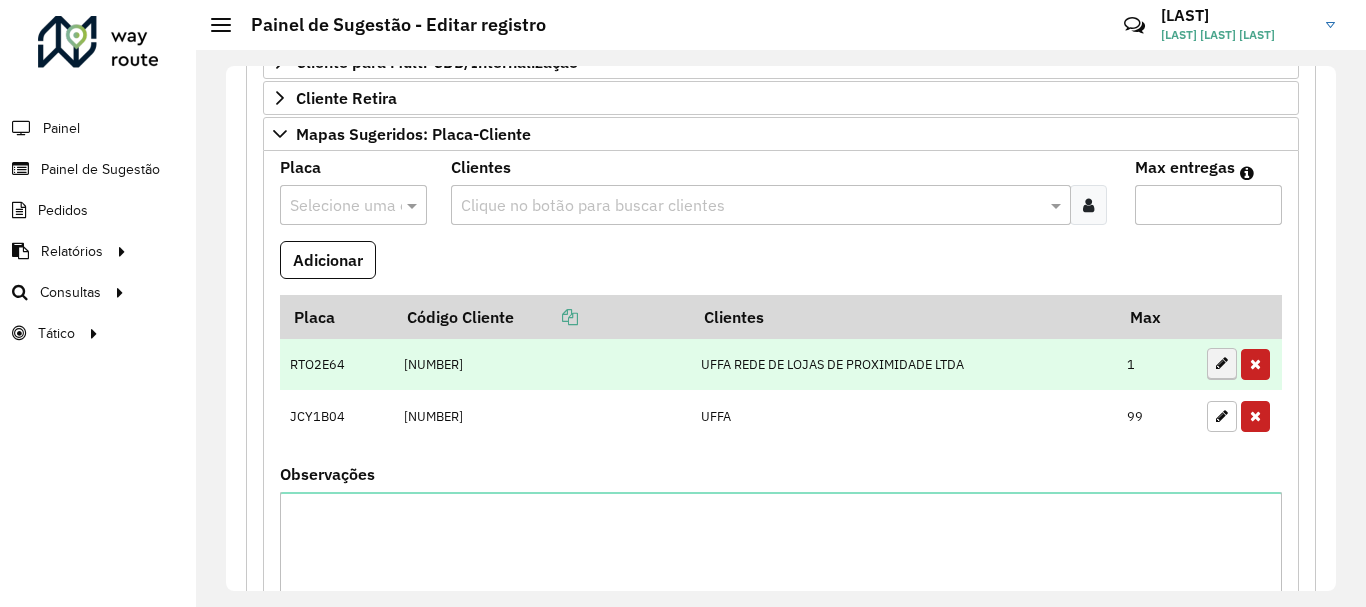 type on "*" 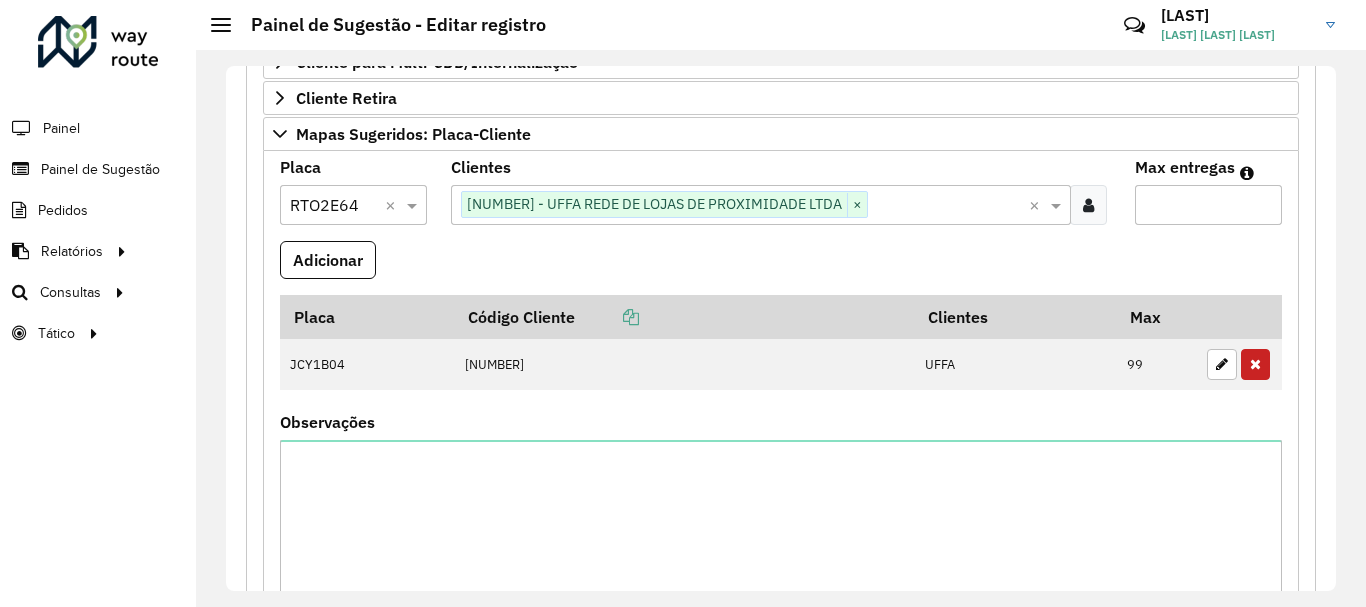 click on "*" at bounding box center (1208, 205) 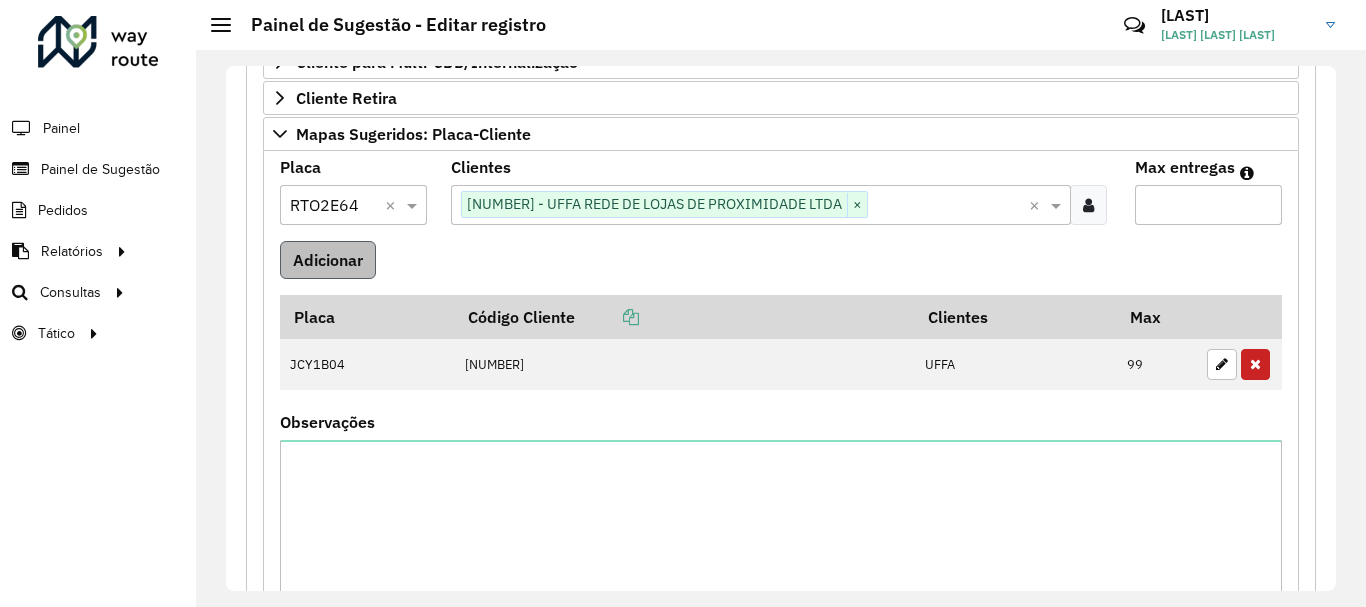 type on "**" 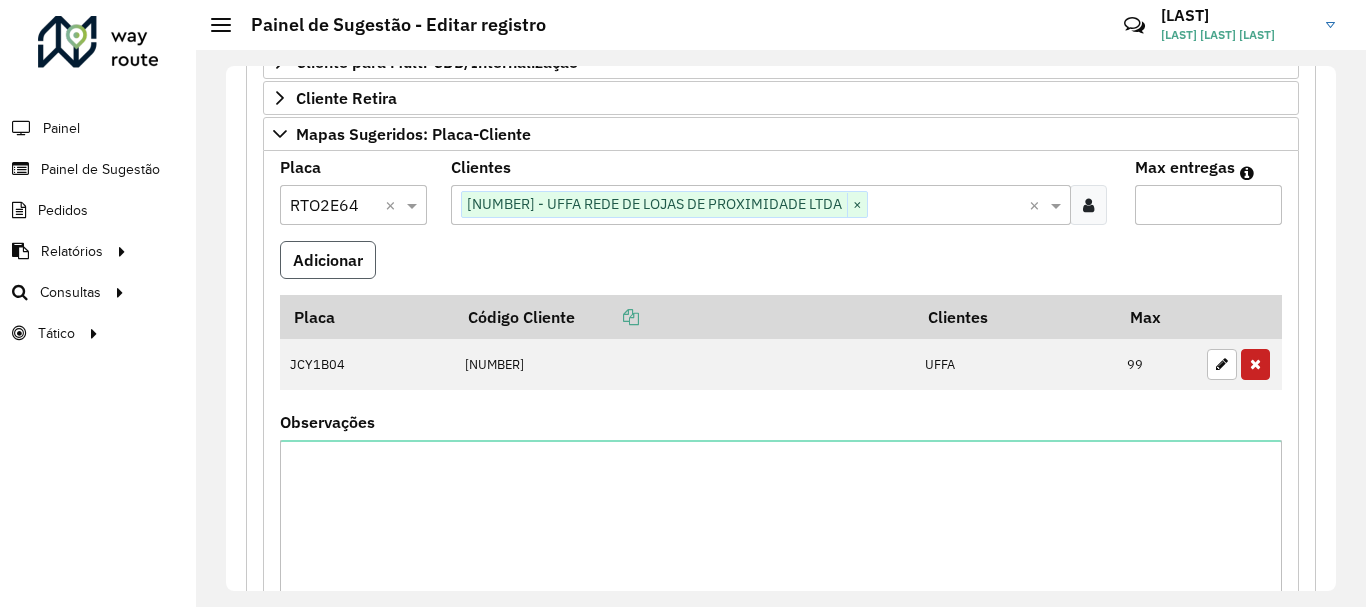 click on "Adicionar" at bounding box center [328, 260] 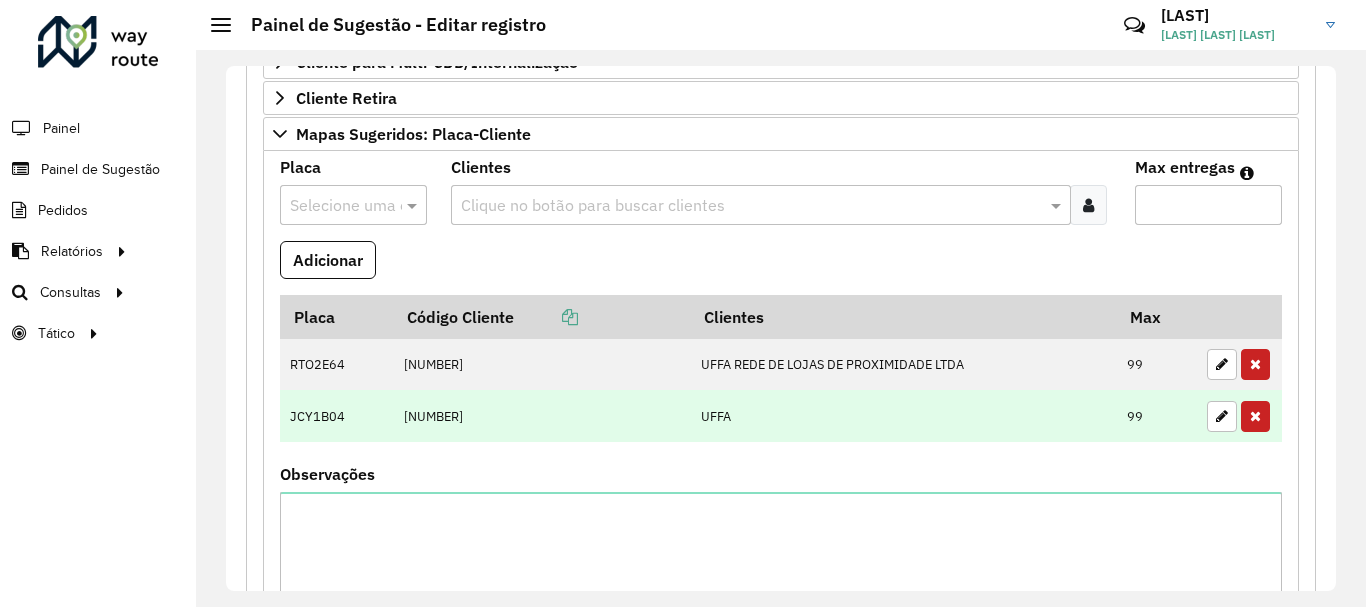 scroll, scrollTop: 590, scrollLeft: 0, axis: vertical 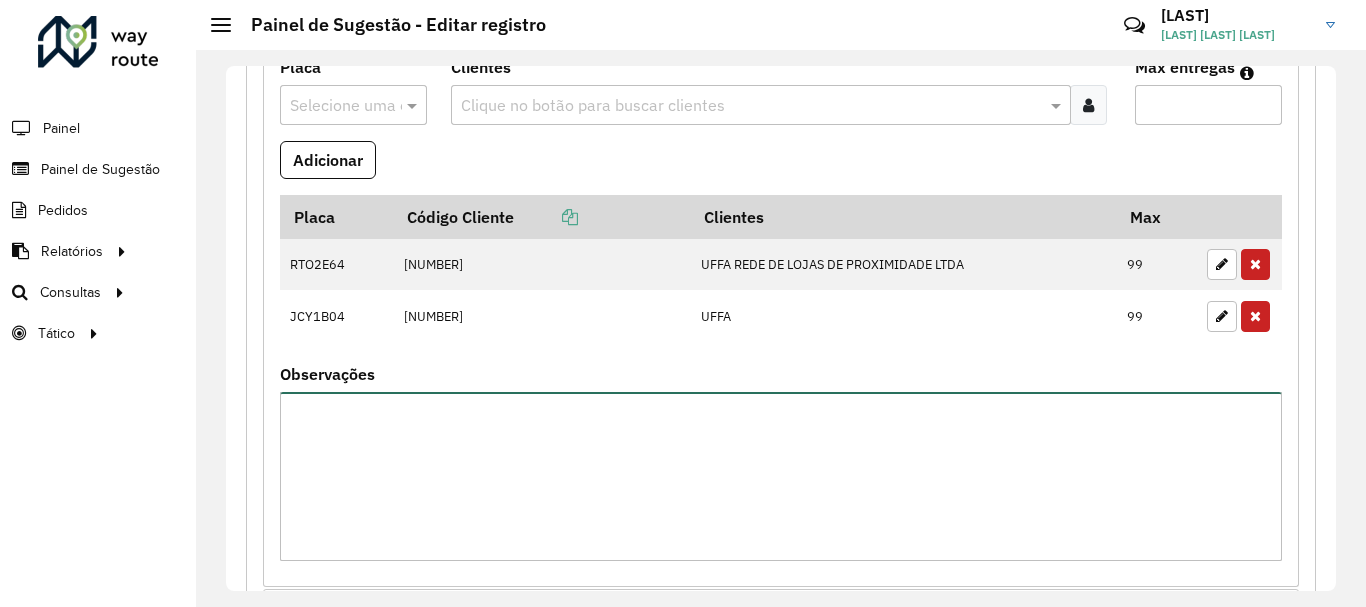 click on "Observações" at bounding box center (781, 476) 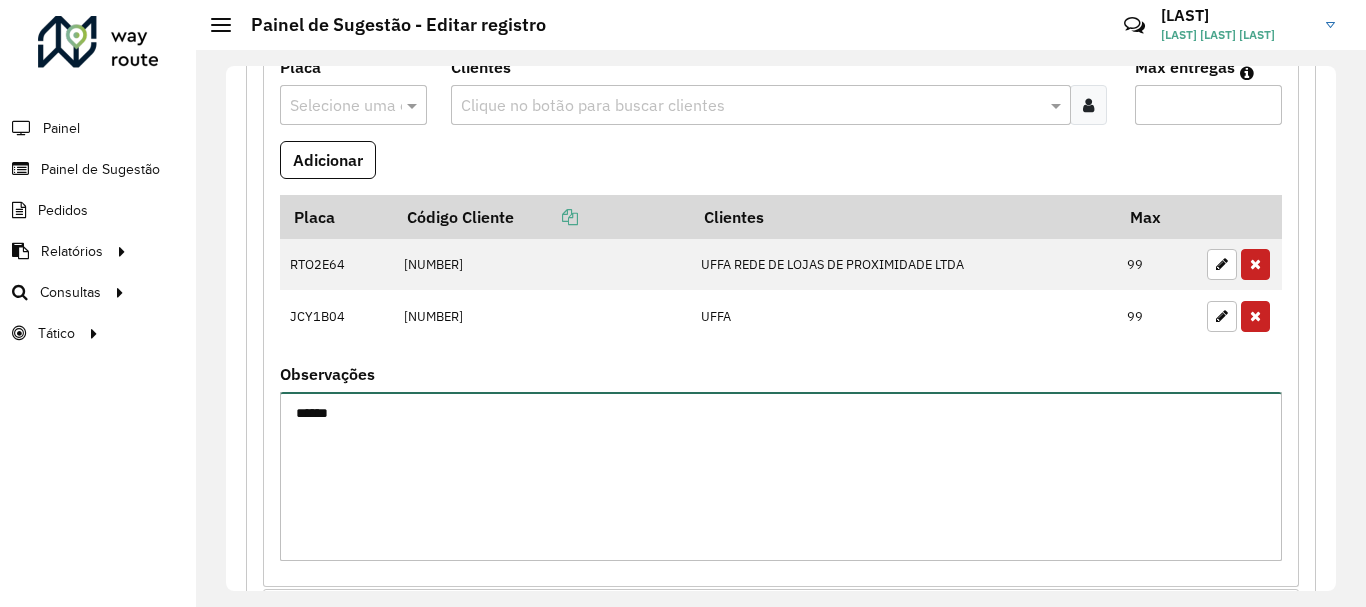 type on "****" 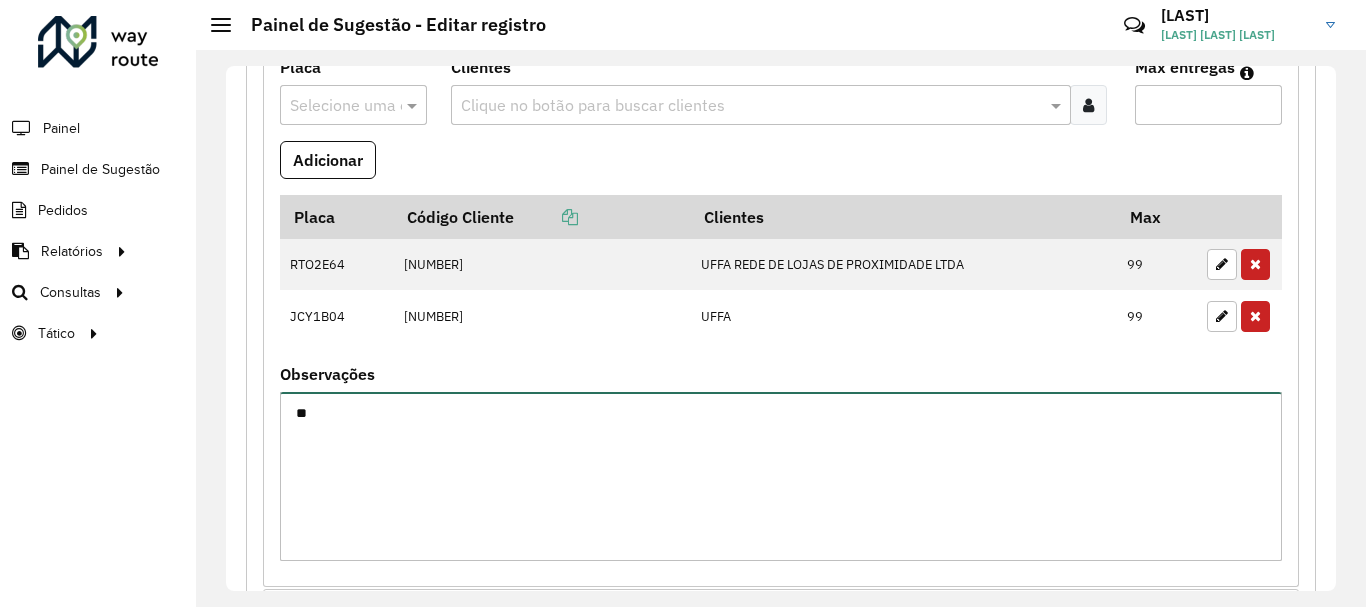 type on "*" 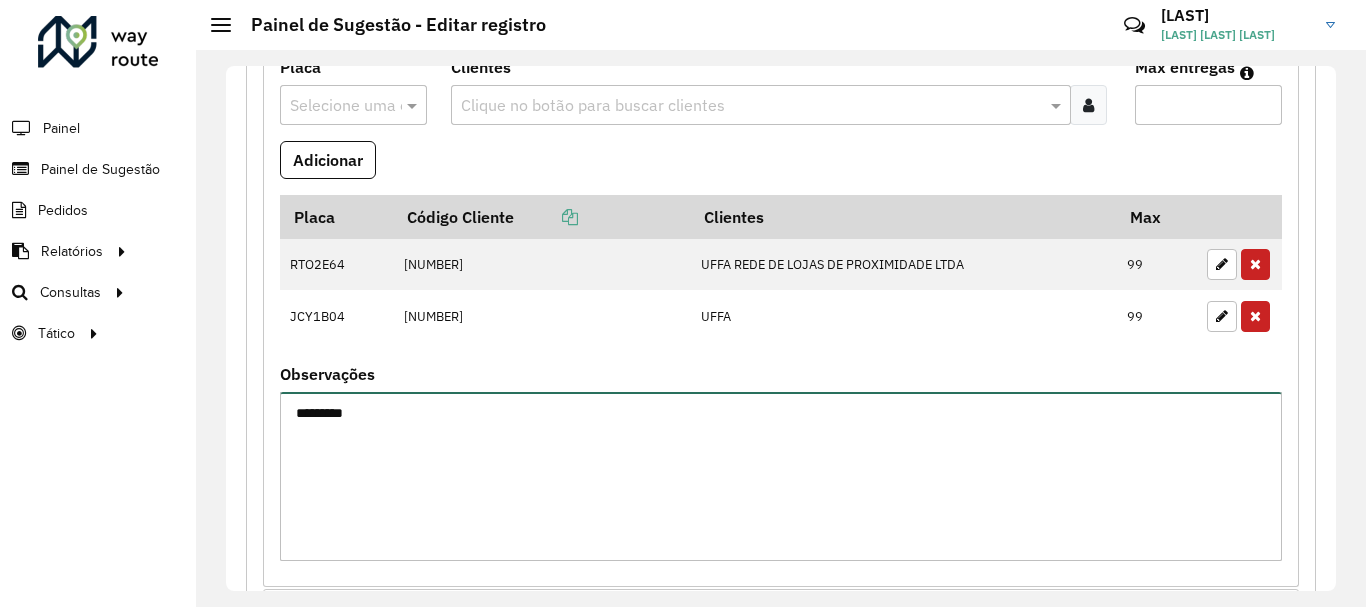 type on "**********" 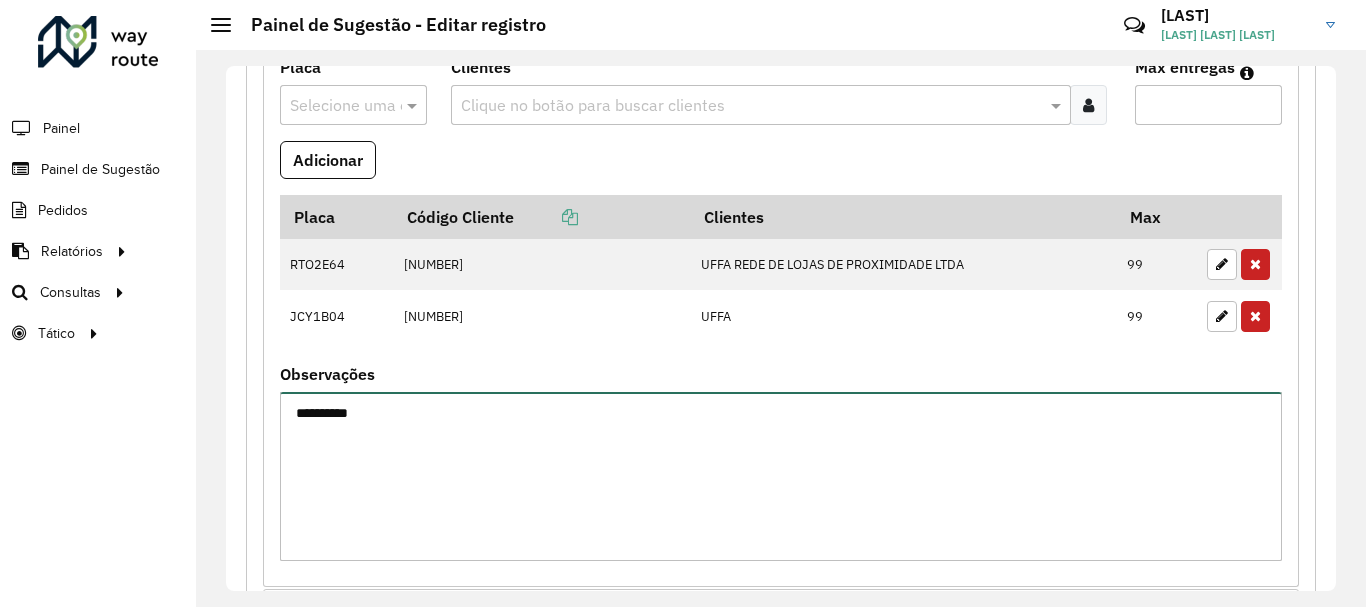 type 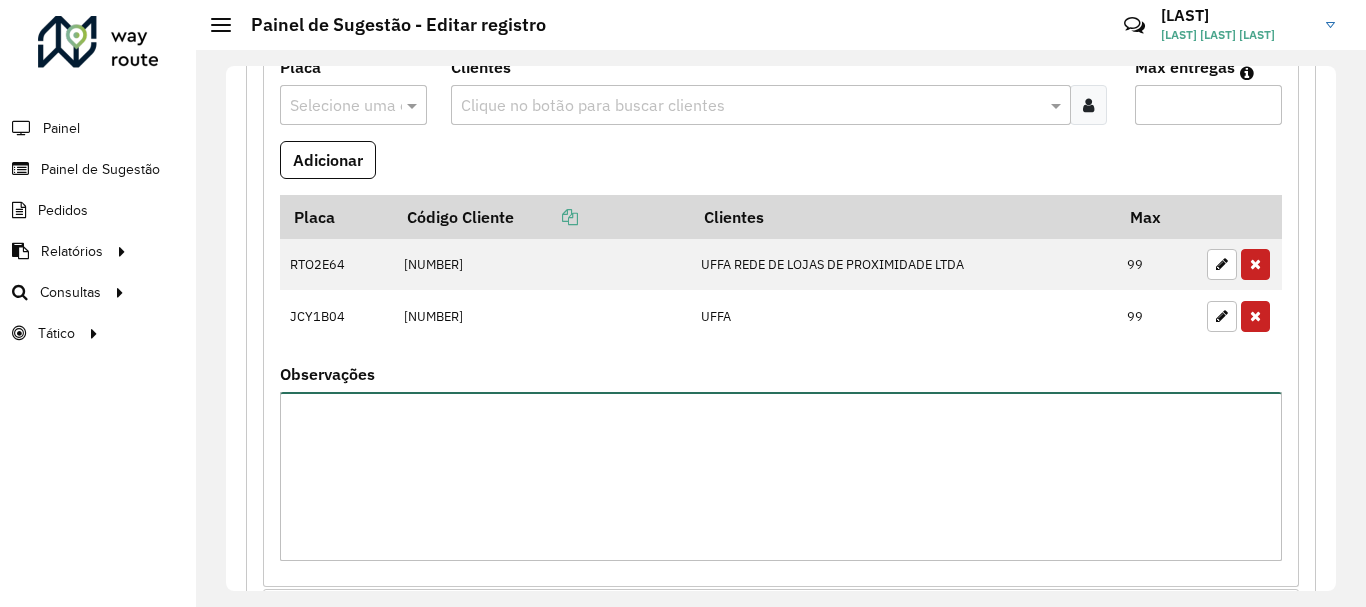 scroll, scrollTop: 926, scrollLeft: 0, axis: vertical 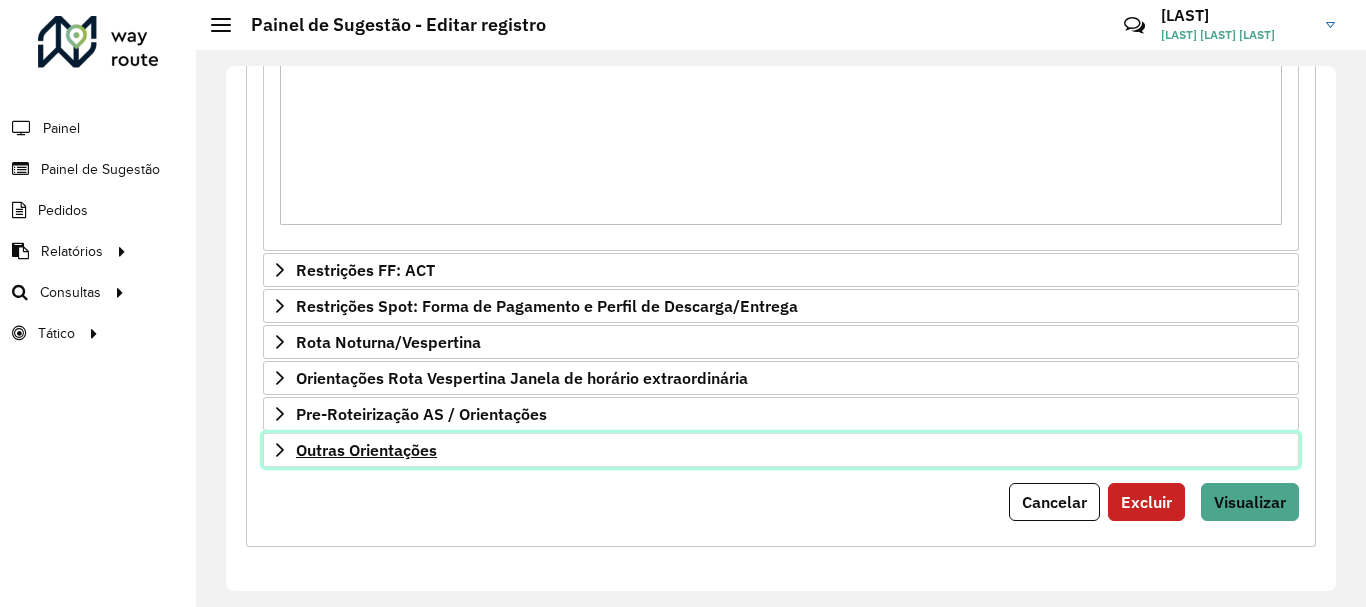 click on "Outras Orientações" at bounding box center [781, 450] 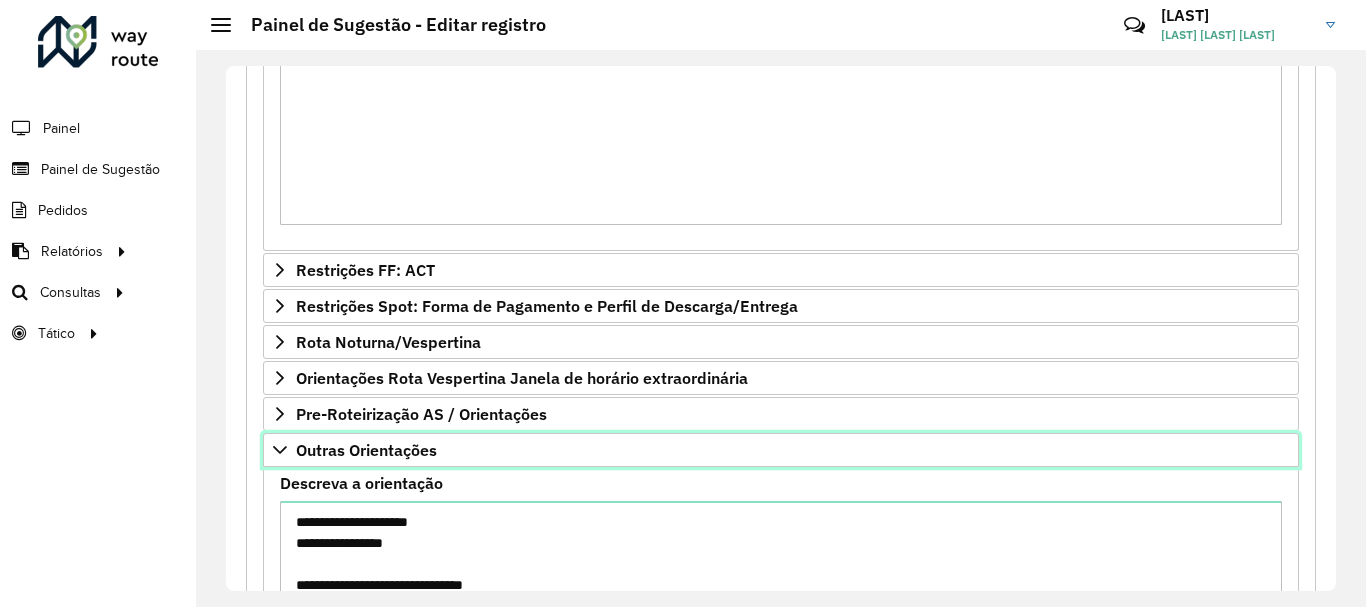 scroll, scrollTop: 1126, scrollLeft: 0, axis: vertical 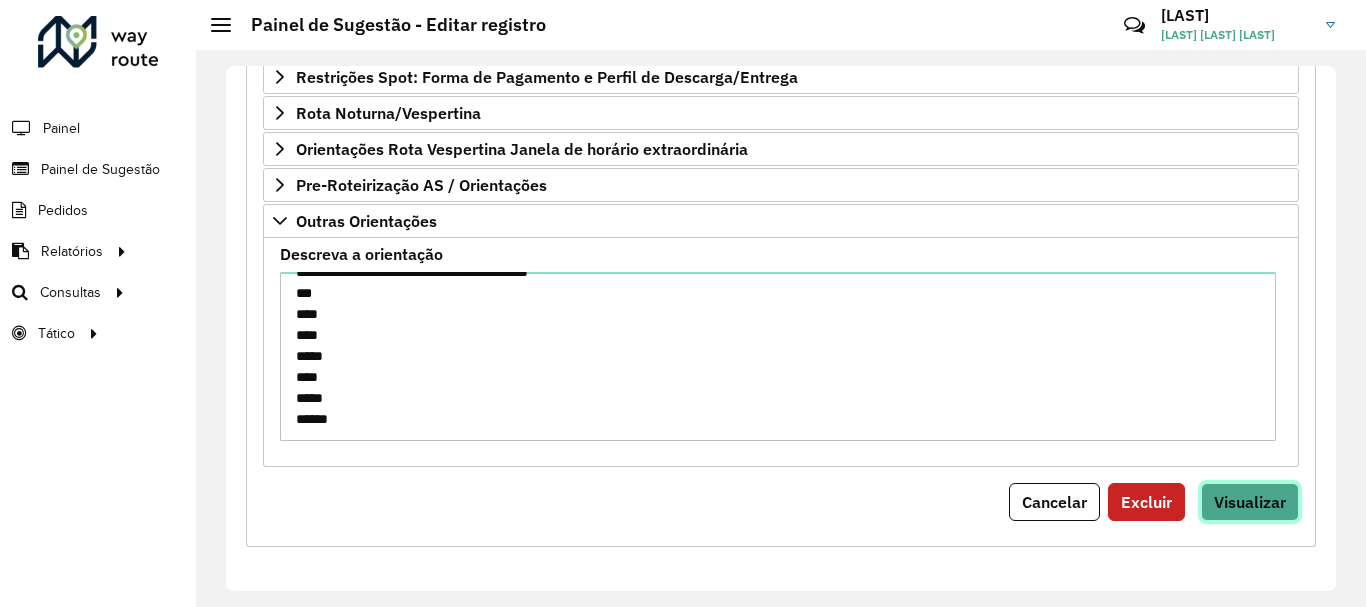 click on "Visualizar" at bounding box center [1250, 502] 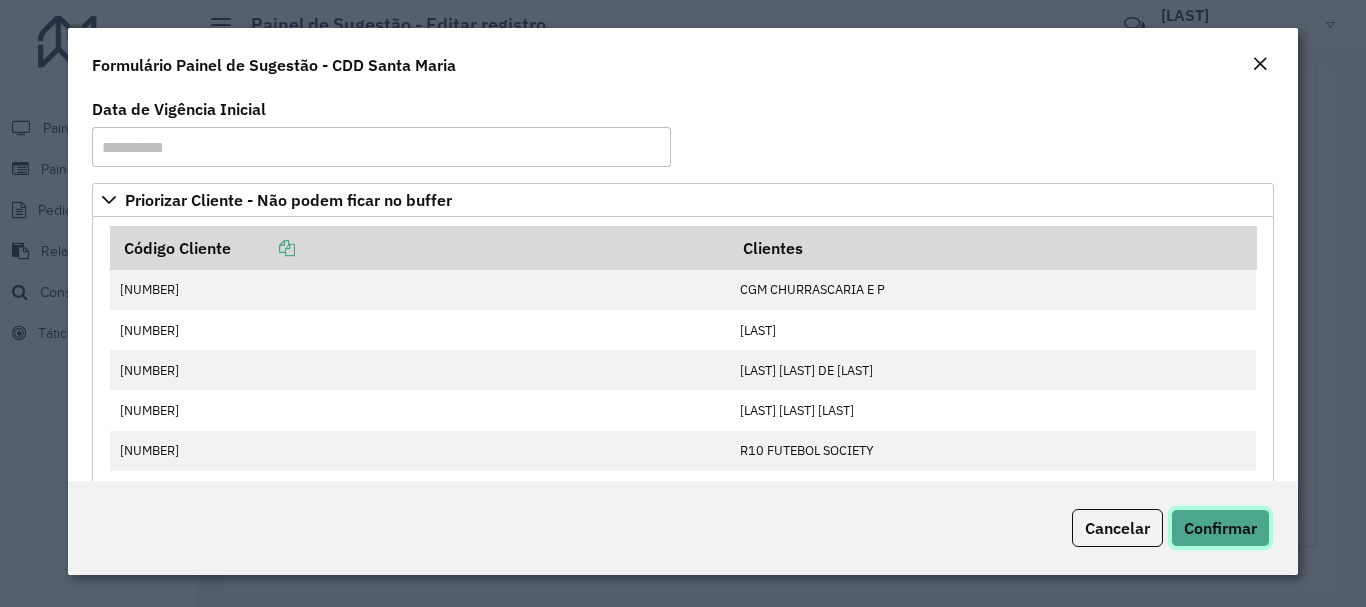 click on "Confirmar" 